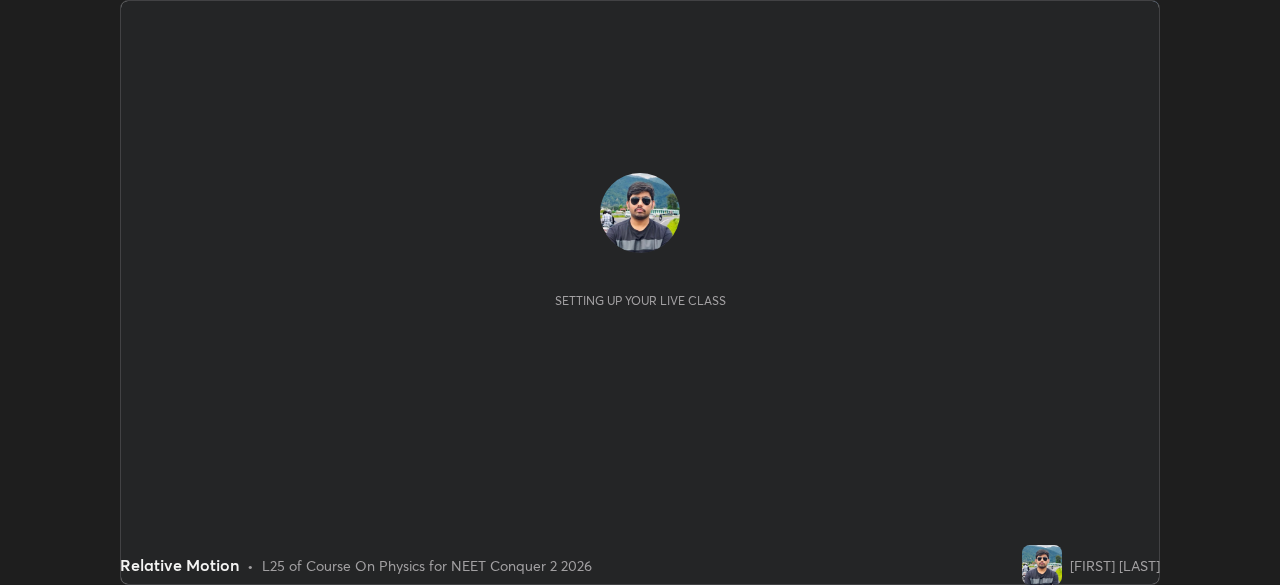 scroll, scrollTop: 0, scrollLeft: 0, axis: both 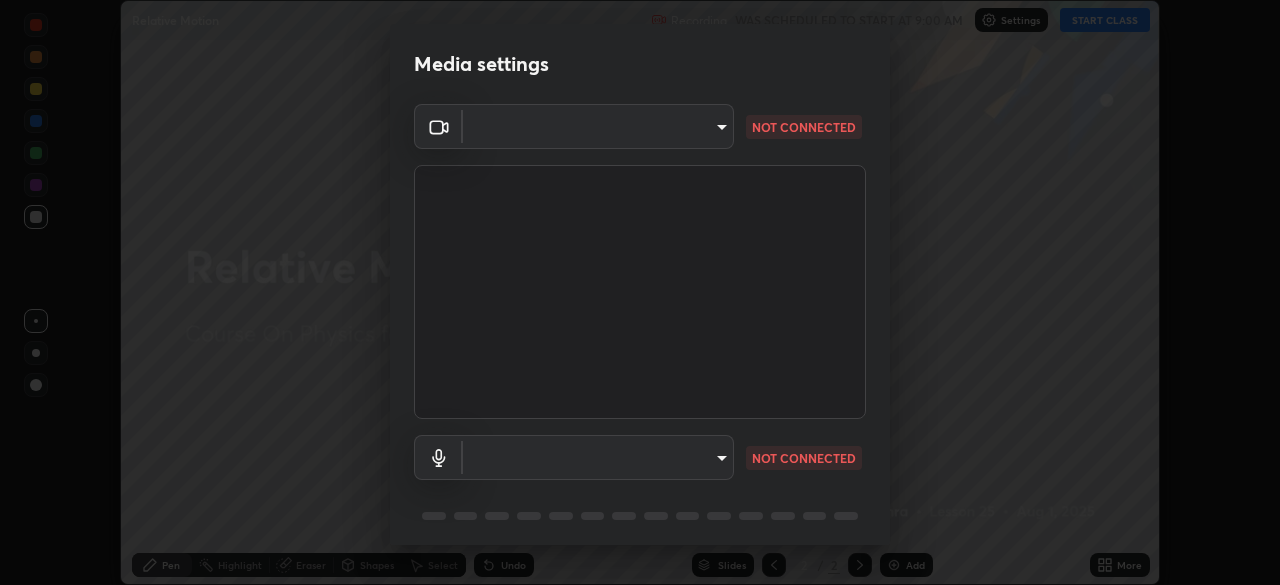 type on "[HASH]" 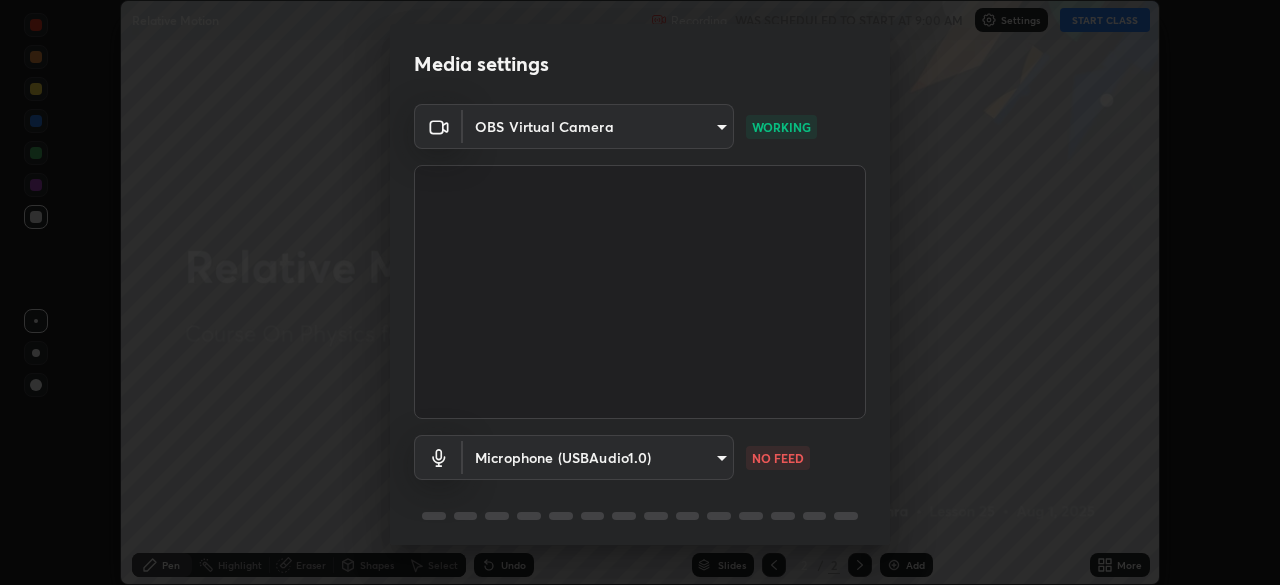click on "Erase all Relative Motion Recording WAS SCHEDULED TO START AT  9:00 AM Settings START CLASS Setting up your live class Relative Motion • L25 of Course On Physics for NEET Conquer 2 2026 [PERSON] Pen Highlight Eraser Shapes Select Undo Slides 2 / 2 Add More No doubts shared Encourage your learners to ask a doubt for better clarity Report an issue Reason for reporting Buffering Chat not working Audio - Video sync issue Educator video quality low ​ Attach an image Report Media settings OBS Virtual Camera [HASH] WORKING [HASH] NO FEED 1 / 5 Next" at bounding box center [640, 292] 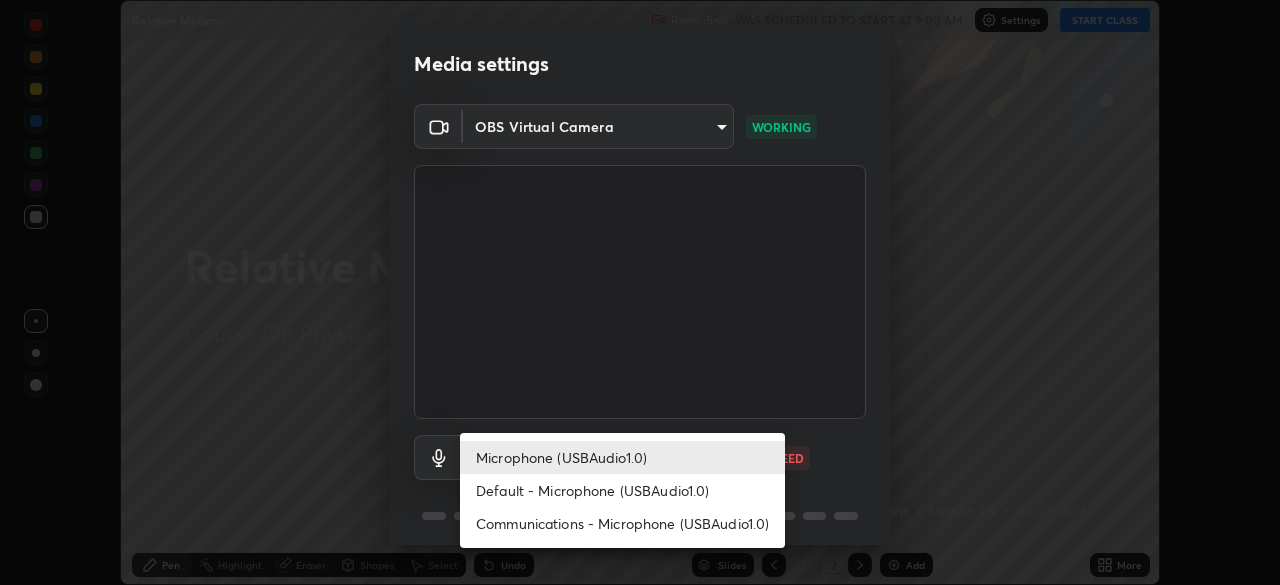 click on "Default - Microphone (USBAudio1.0)" at bounding box center [622, 490] 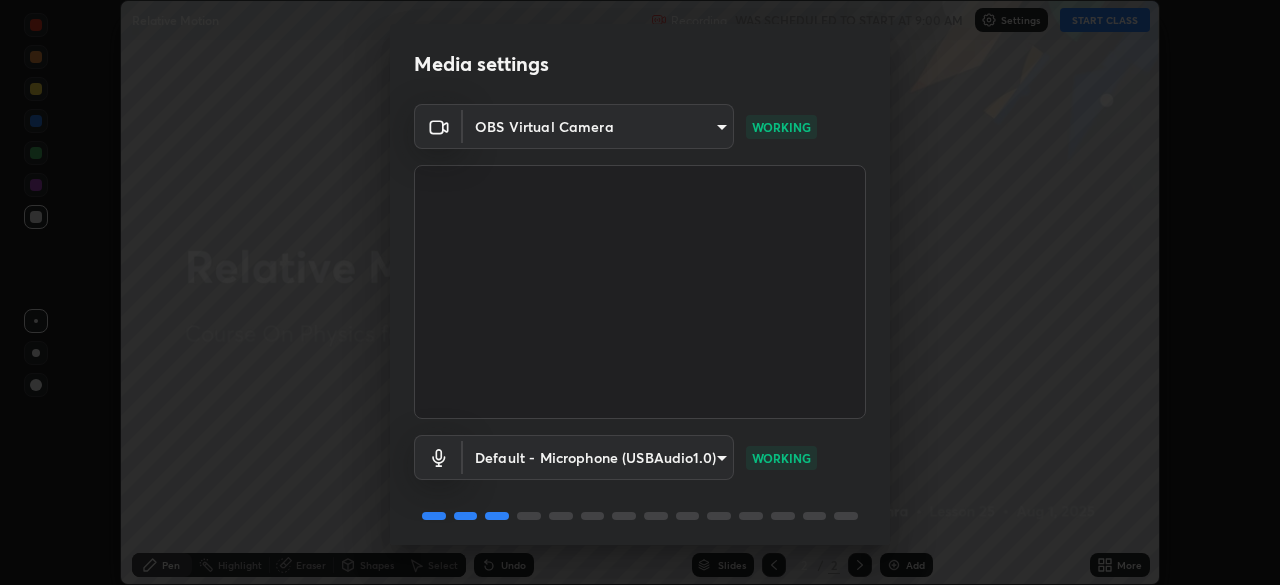 scroll, scrollTop: 71, scrollLeft: 0, axis: vertical 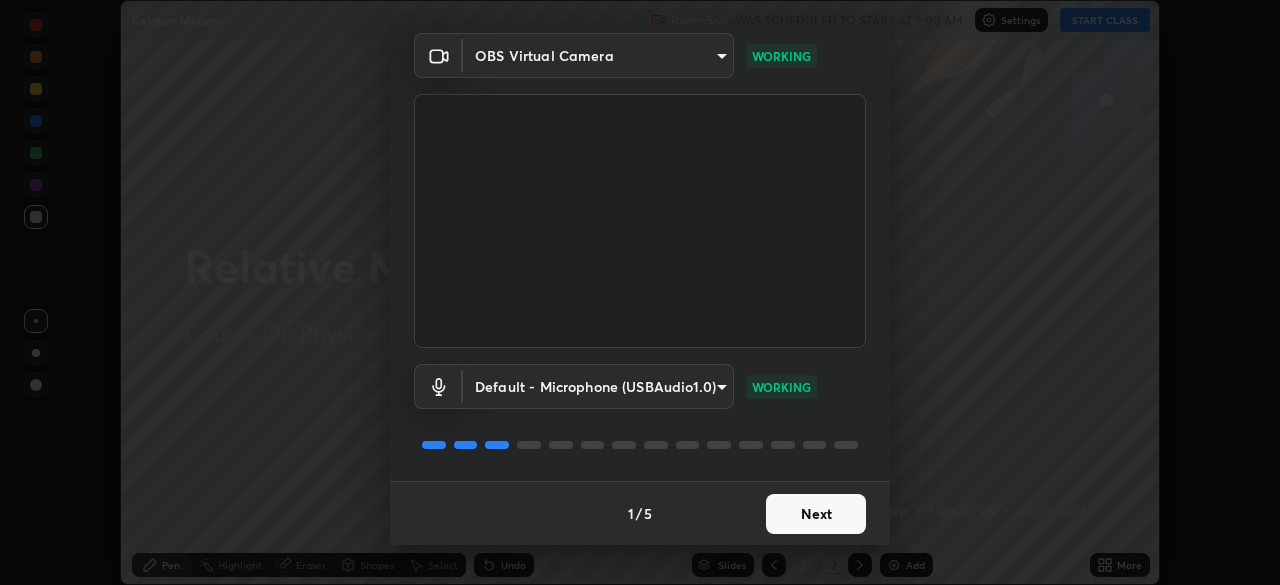 click on "Next" at bounding box center [816, 514] 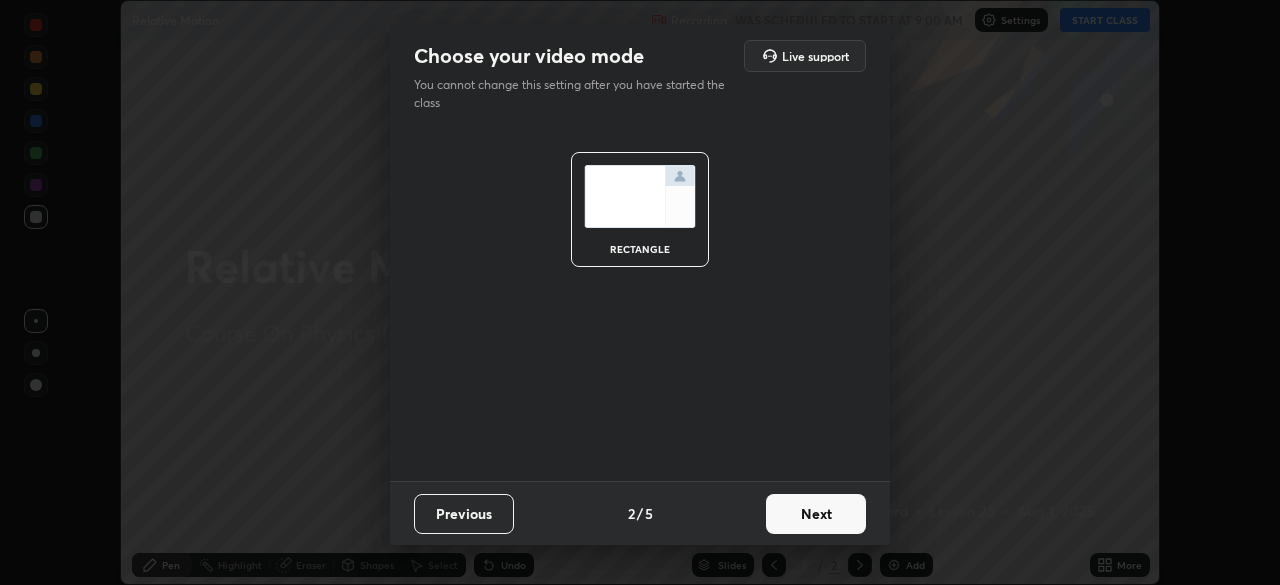 scroll, scrollTop: 0, scrollLeft: 0, axis: both 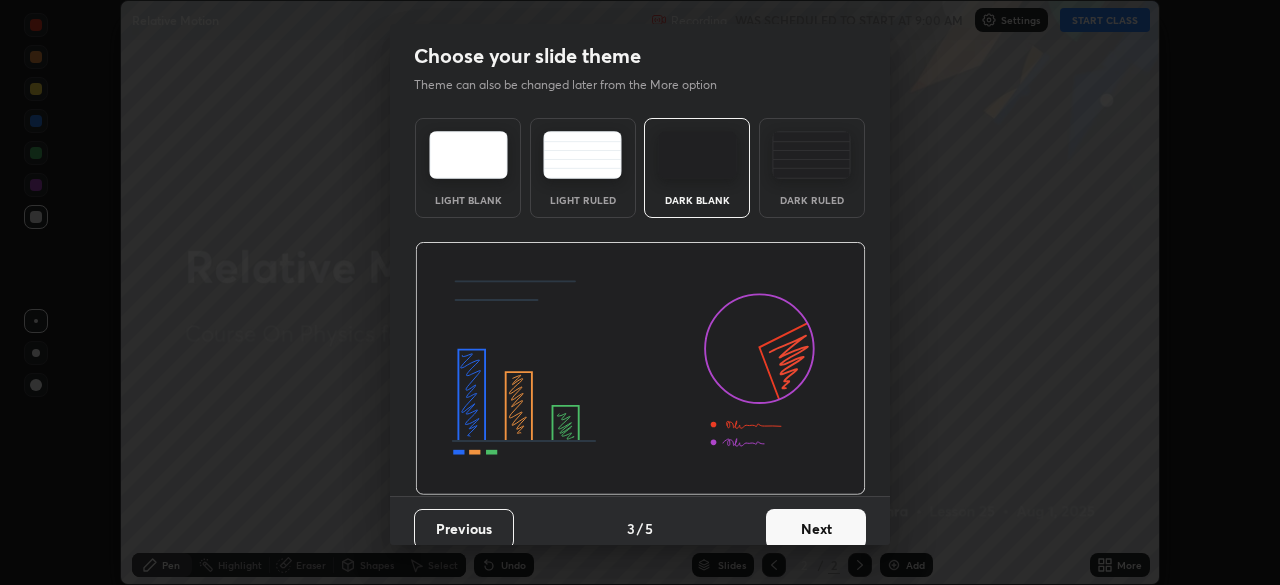 click on "Next" at bounding box center (816, 529) 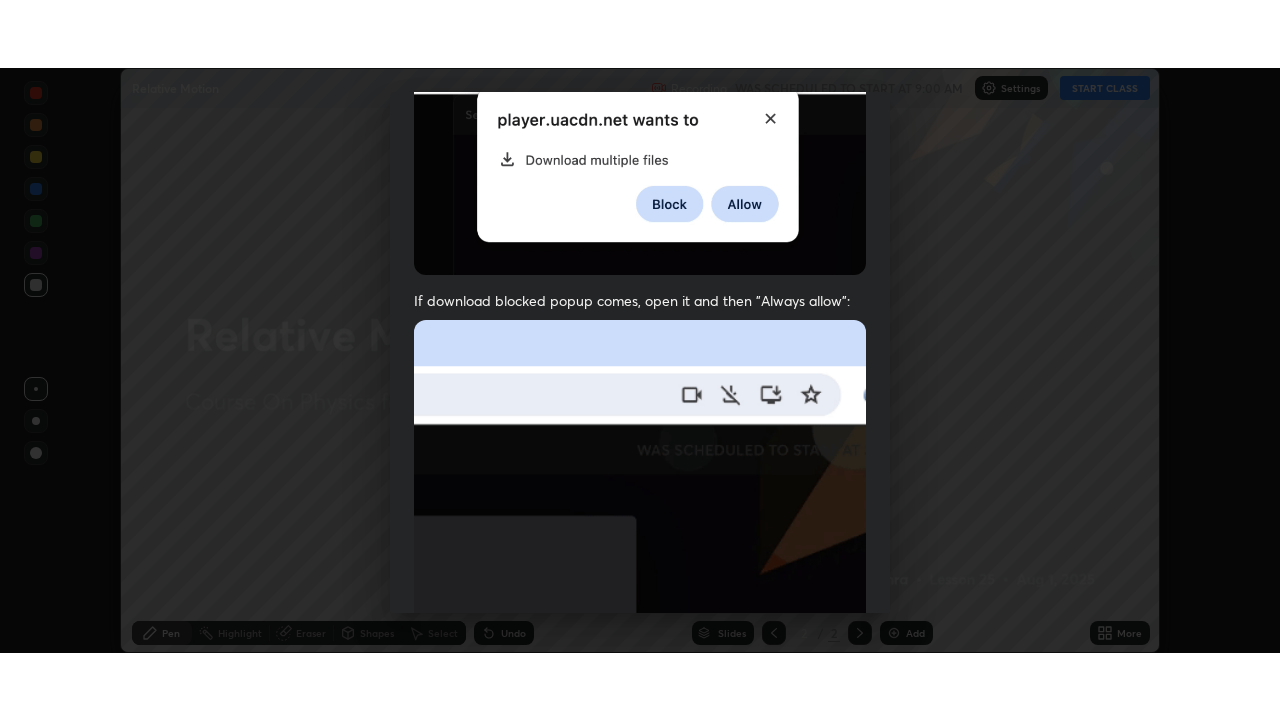 scroll, scrollTop: 479, scrollLeft: 0, axis: vertical 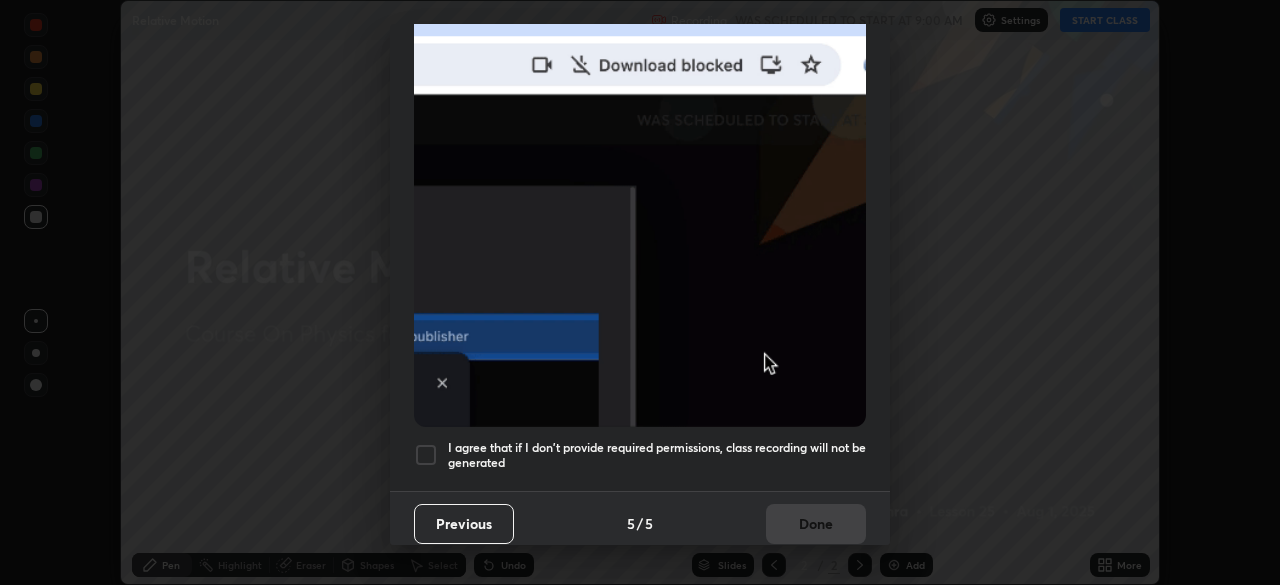 click at bounding box center [426, 455] 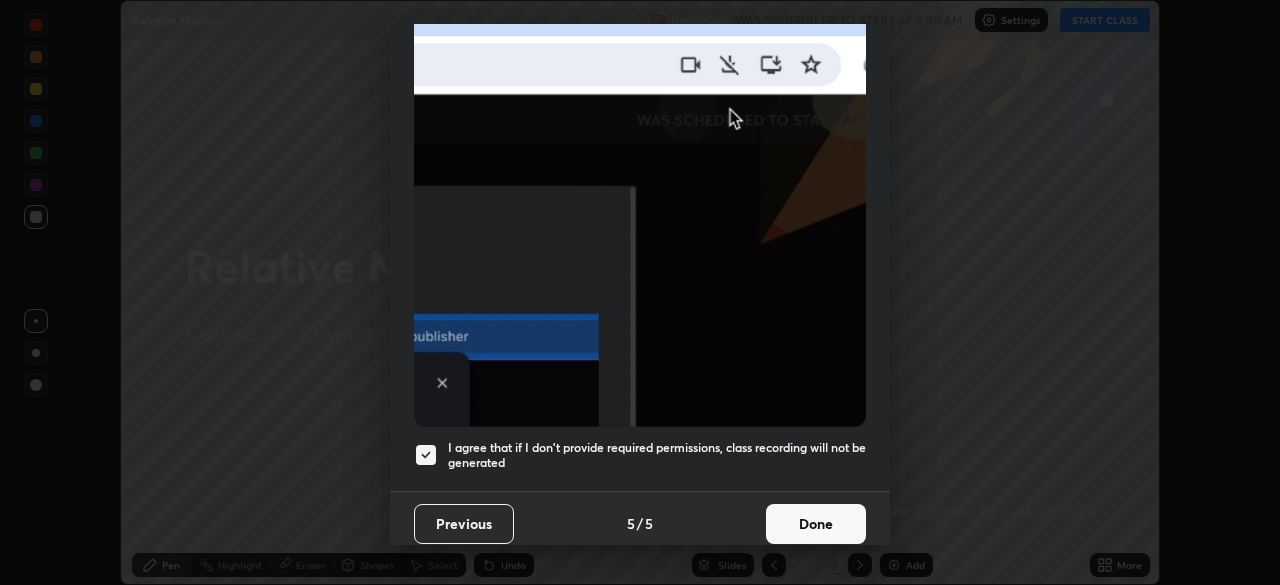click on "Done" at bounding box center [816, 524] 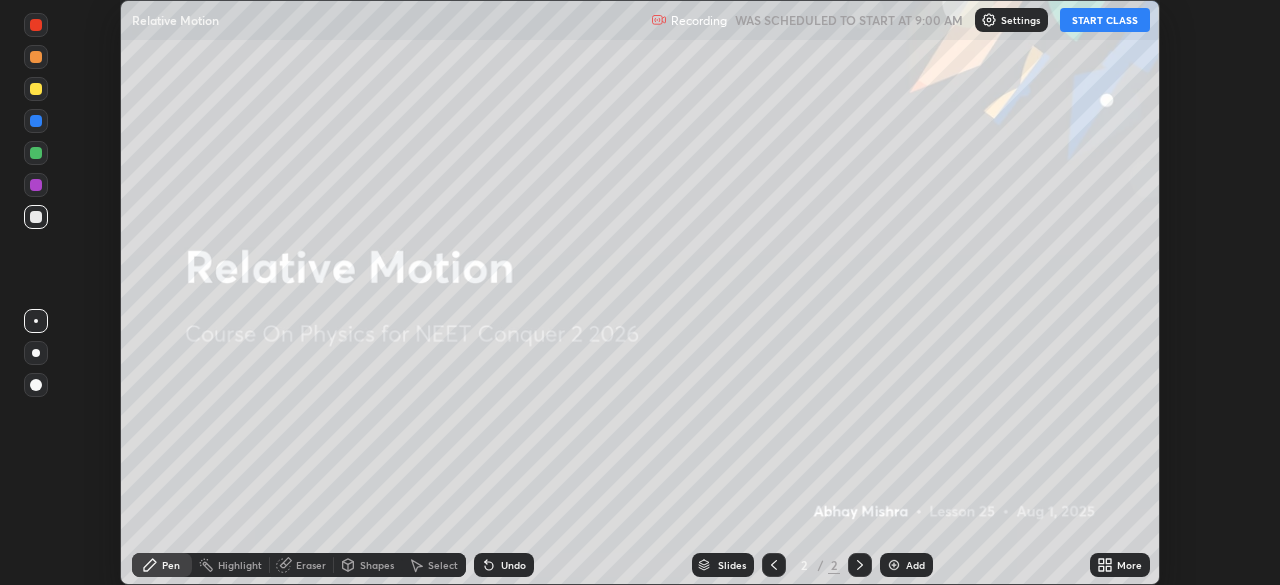 click on "START CLASS" at bounding box center (1105, 20) 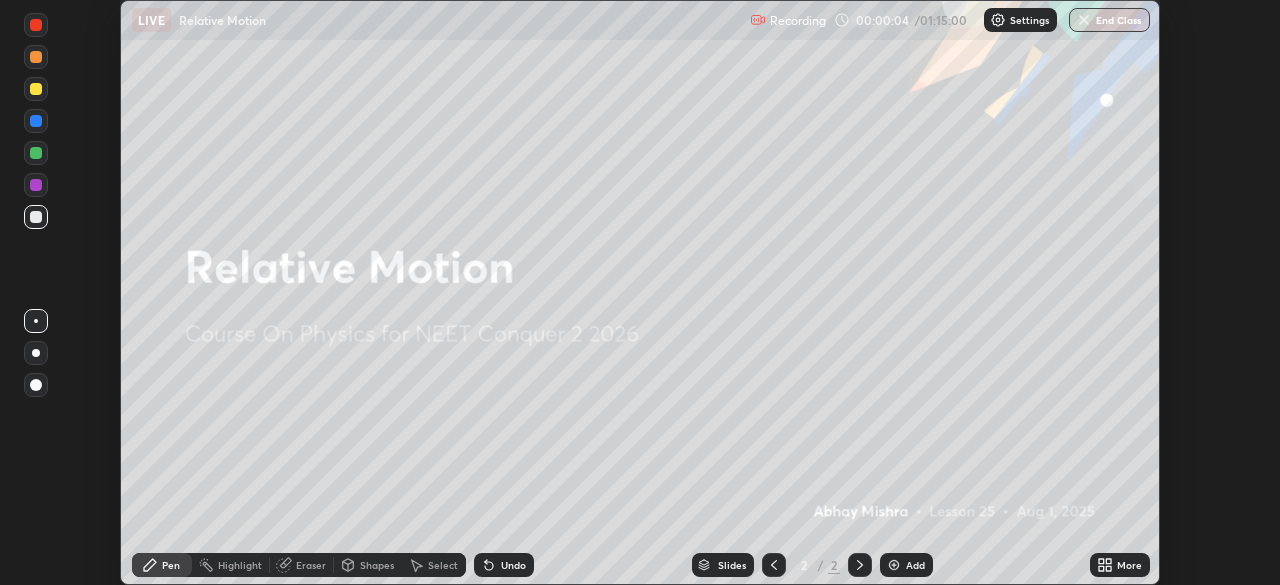 click 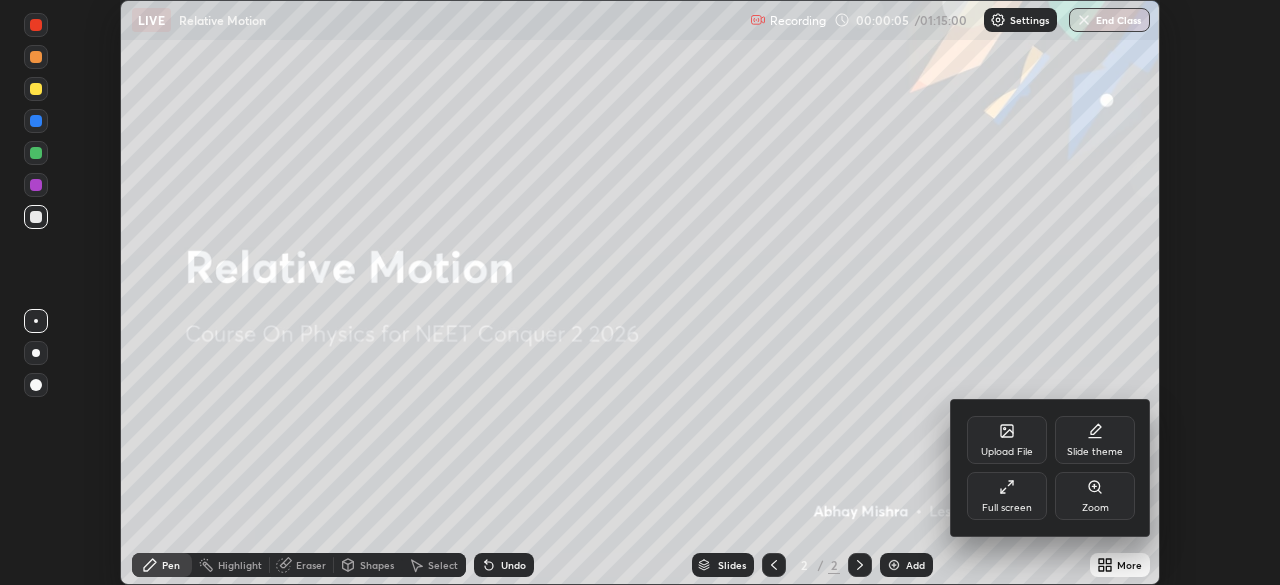 click on "Full screen" at bounding box center (1007, 508) 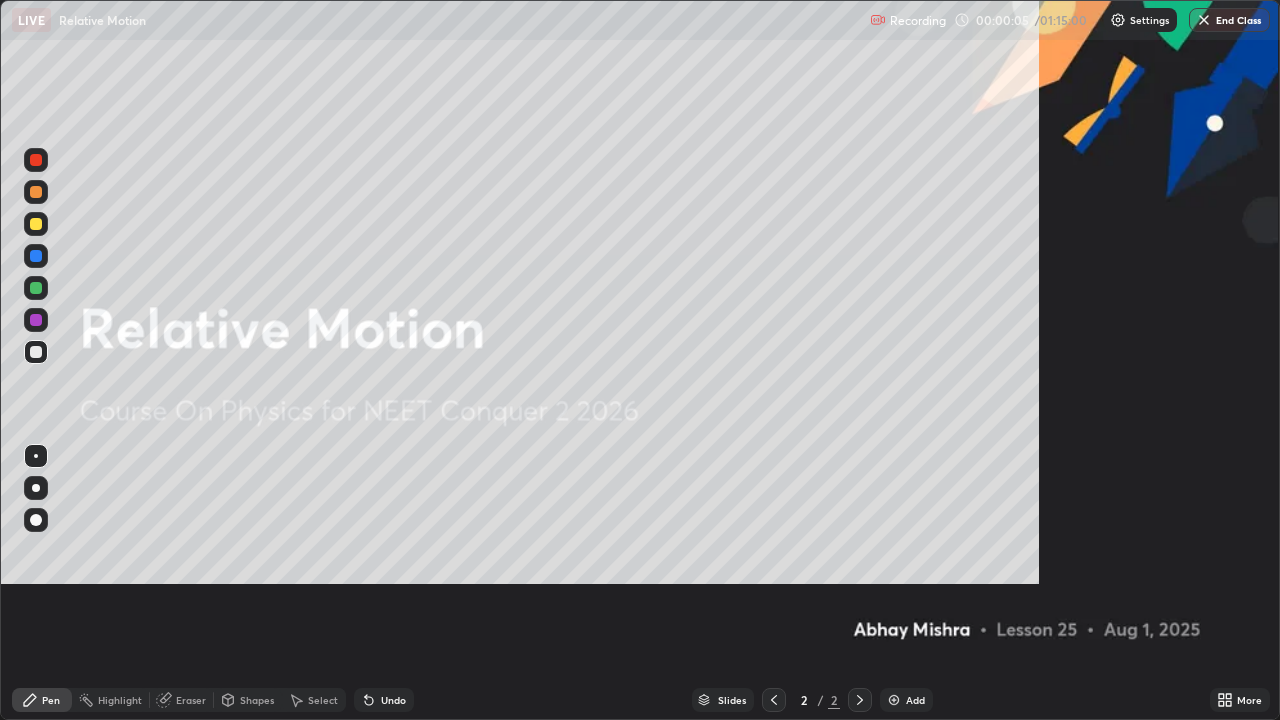 scroll, scrollTop: 99280, scrollLeft: 98720, axis: both 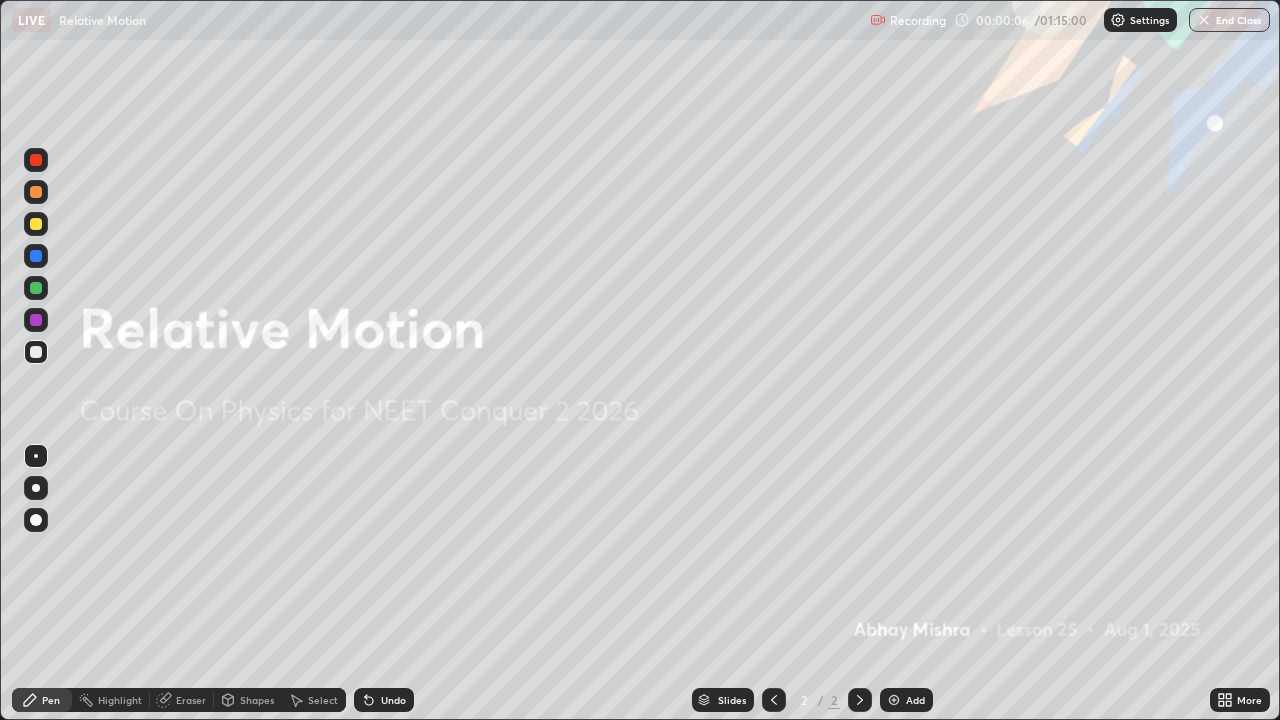 click on "Add" at bounding box center (906, 700) 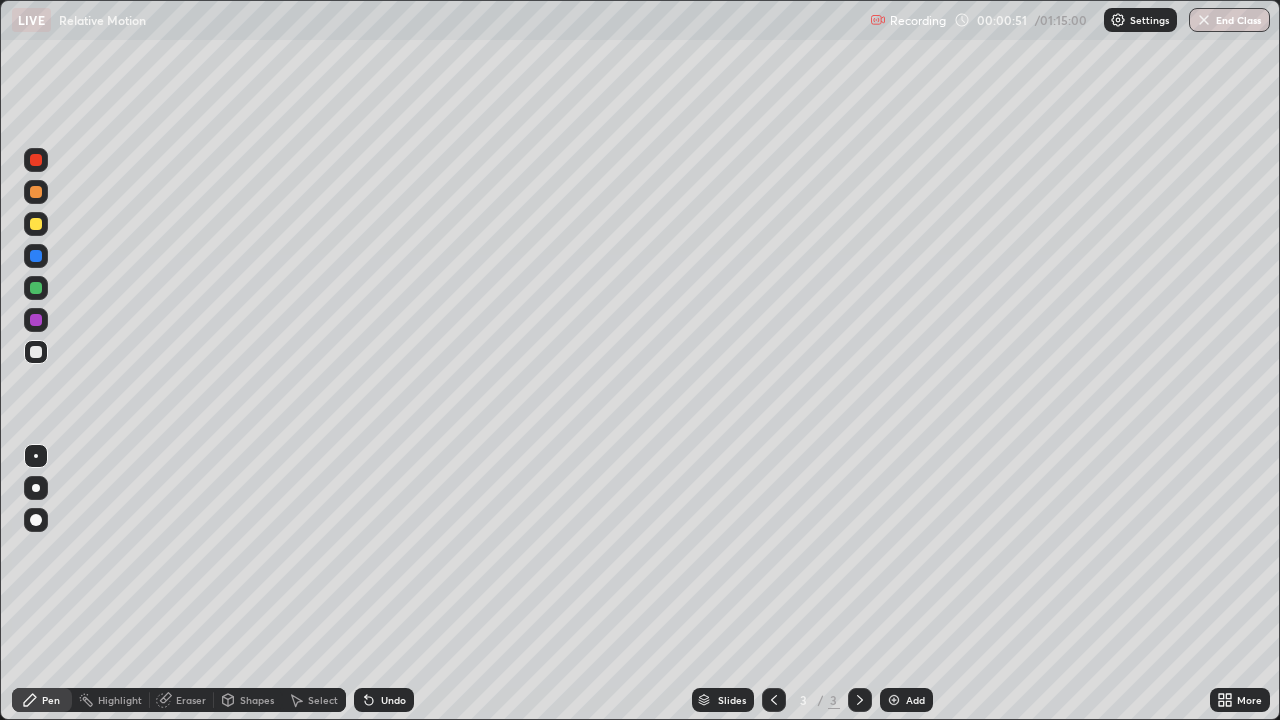 click on "Undo" at bounding box center [384, 700] 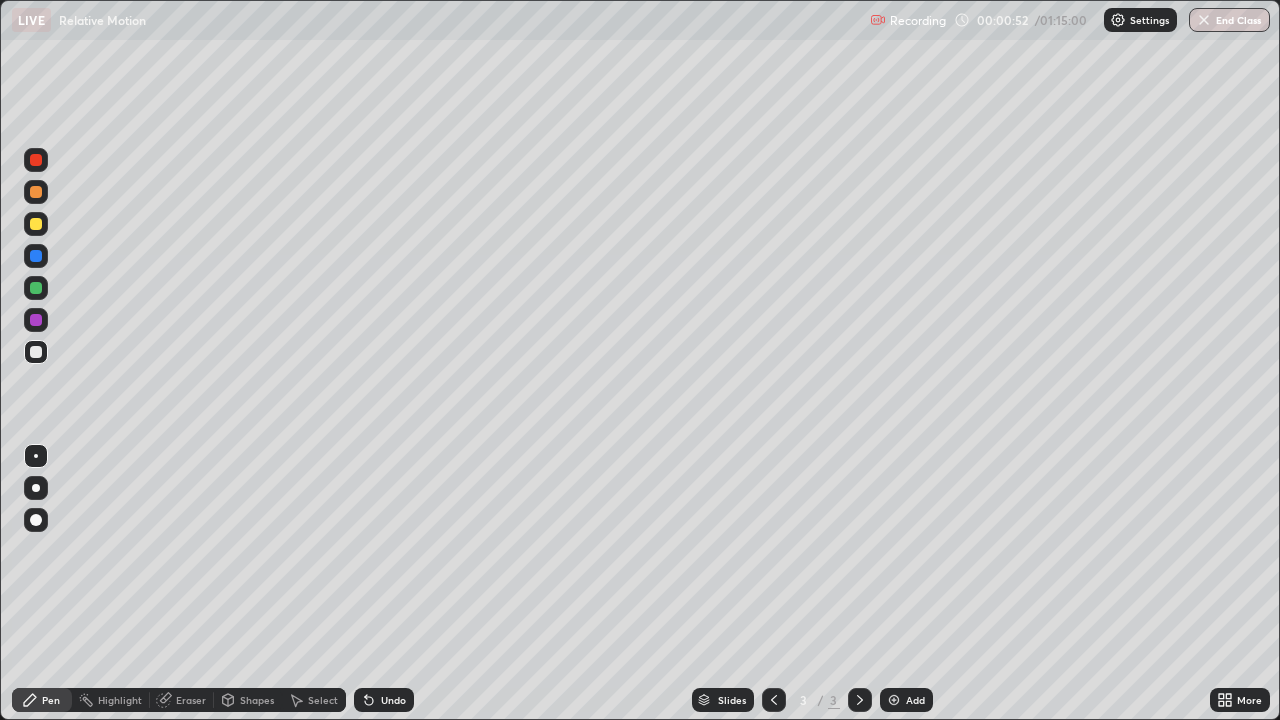 click on "Undo" at bounding box center (393, 700) 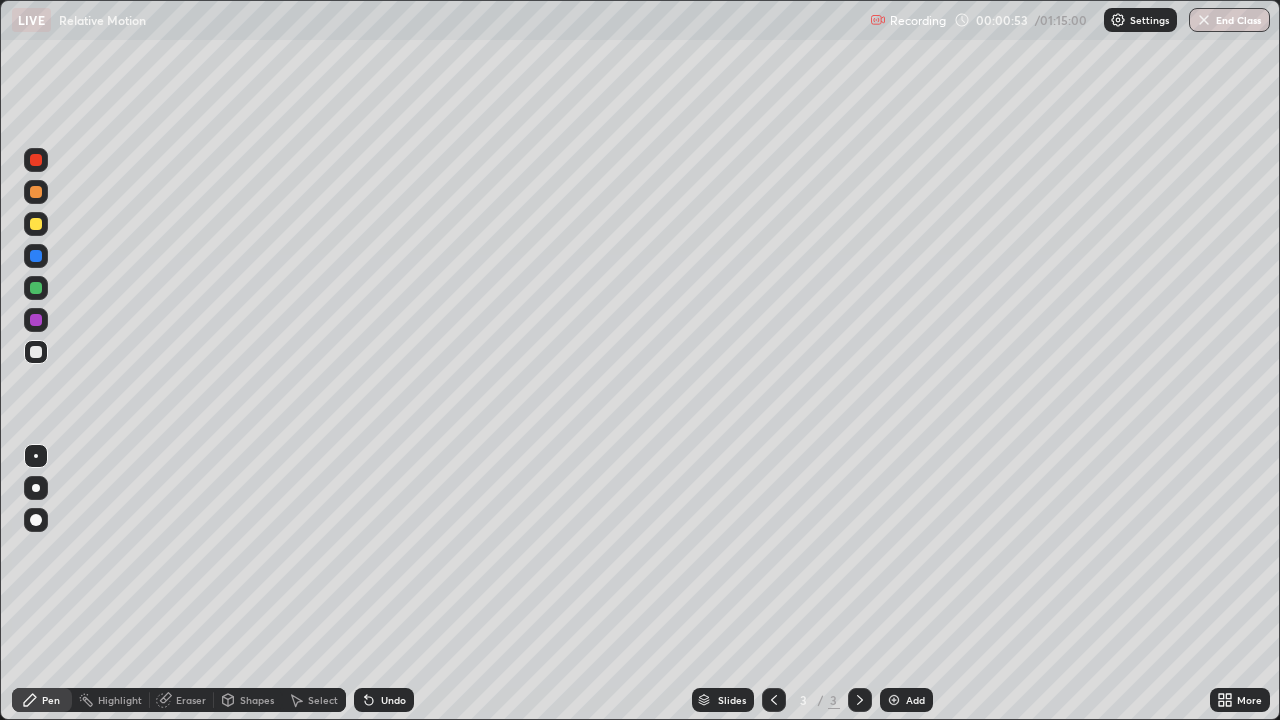 click on "Undo" at bounding box center [393, 700] 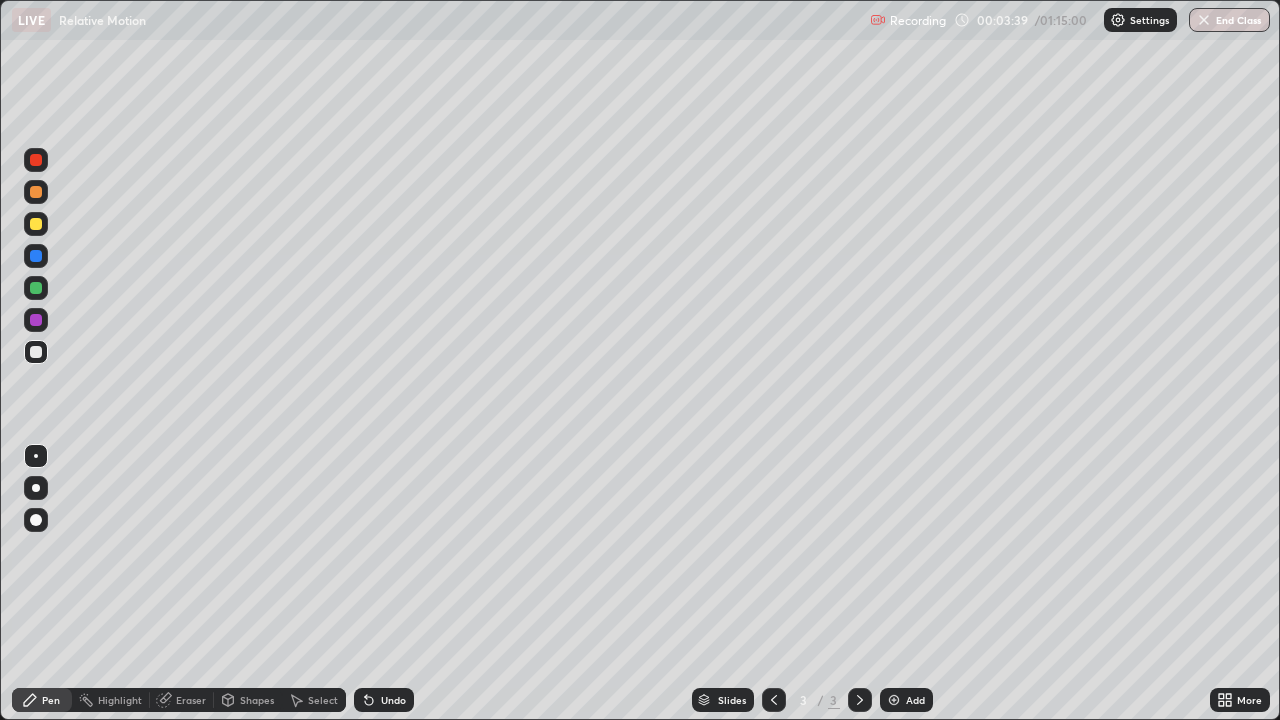 click 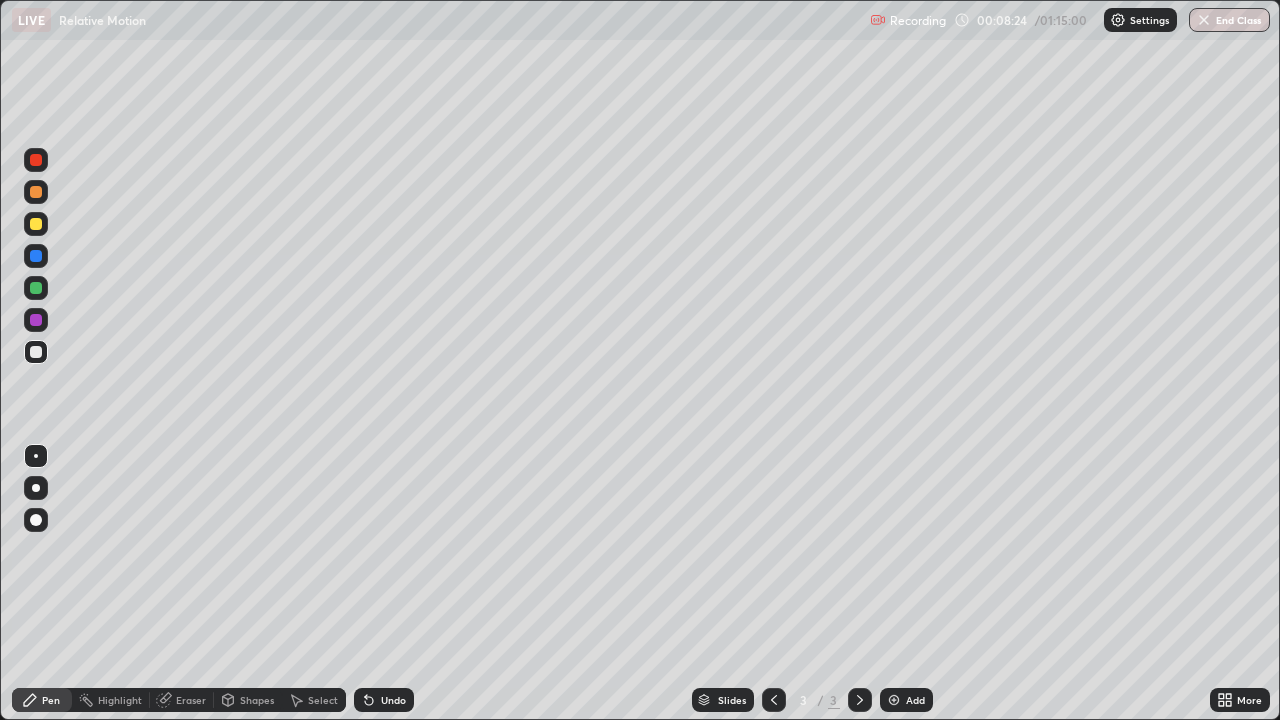click on "Add" at bounding box center (906, 700) 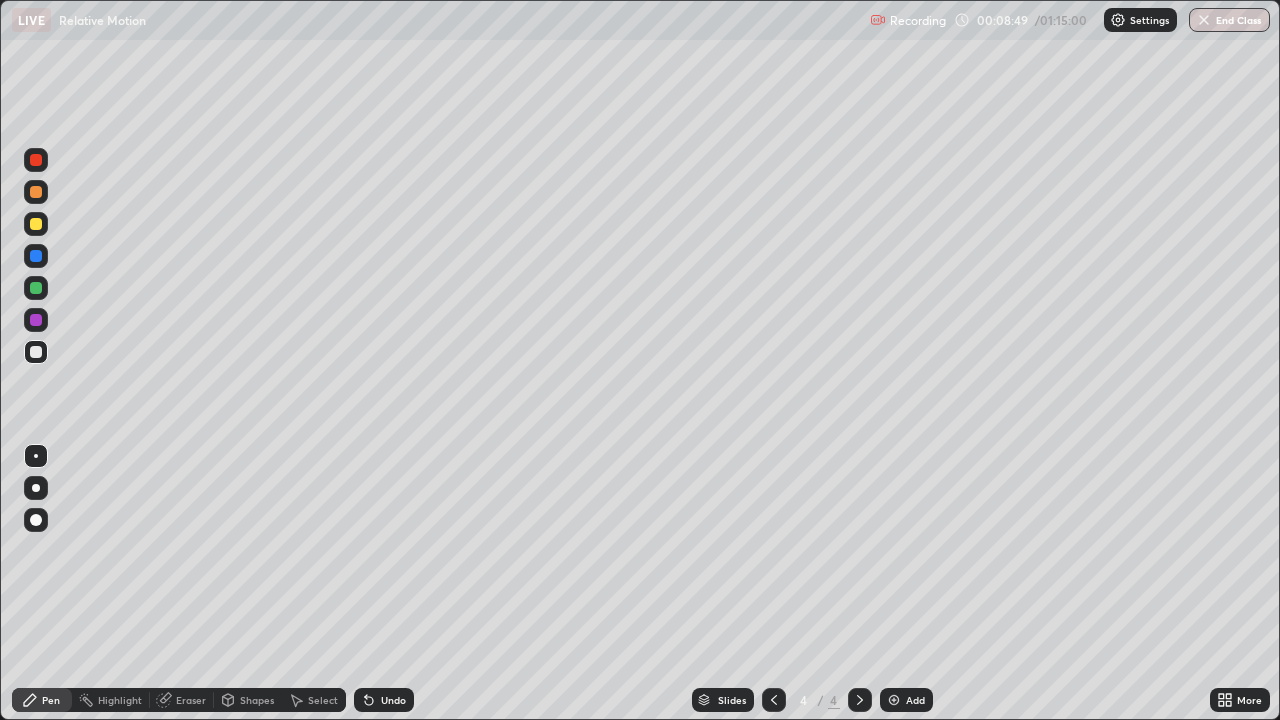 click on "Undo" at bounding box center [393, 700] 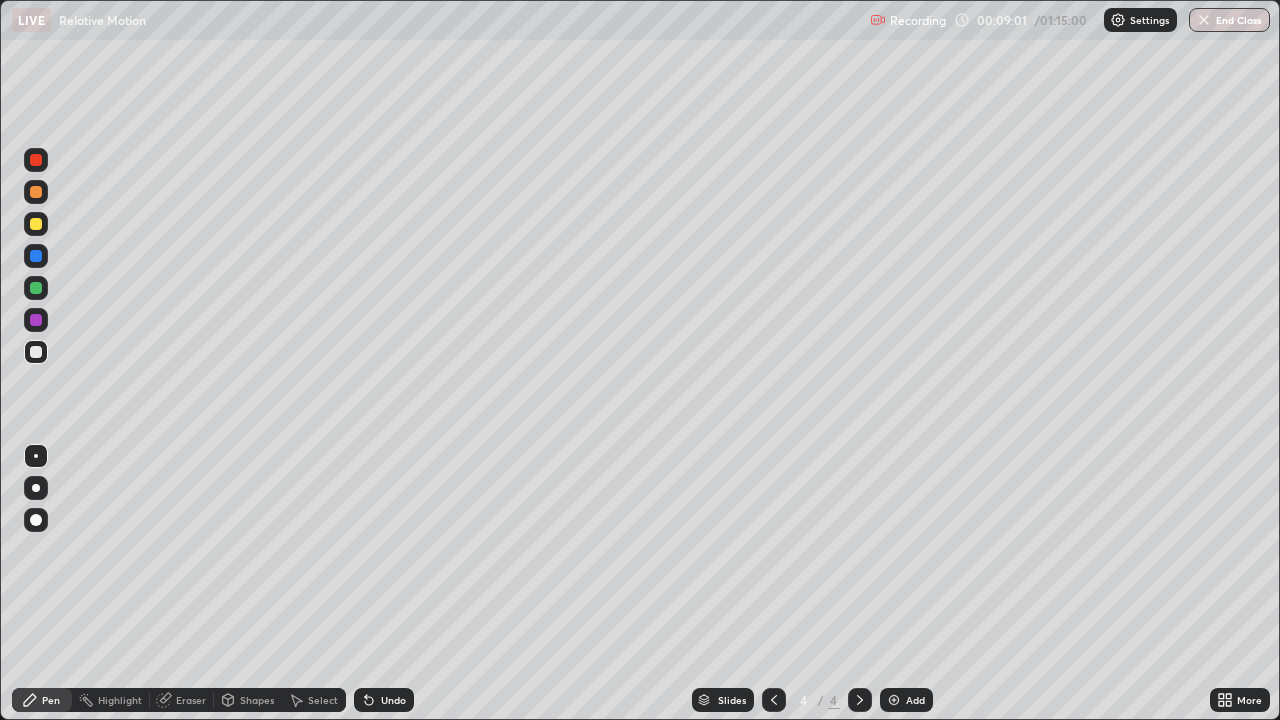click on "Undo" at bounding box center (393, 700) 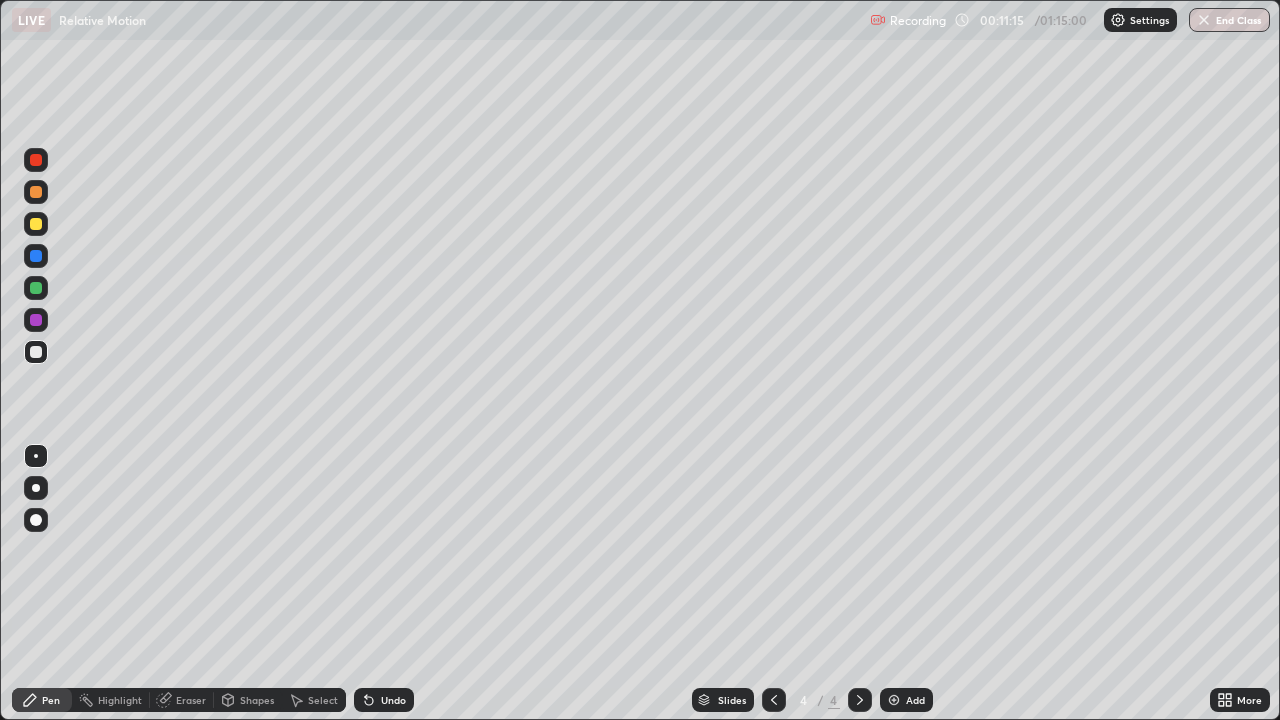 click at bounding box center (36, 224) 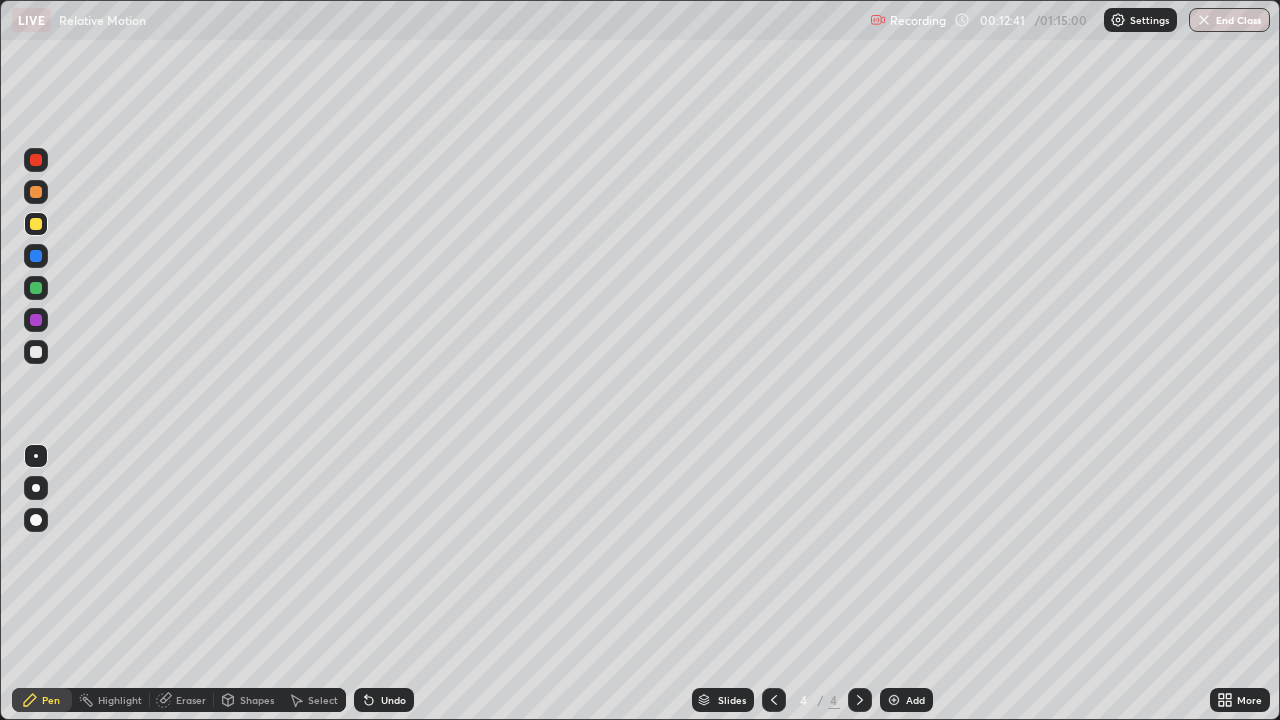 click on "Eraser" at bounding box center (182, 700) 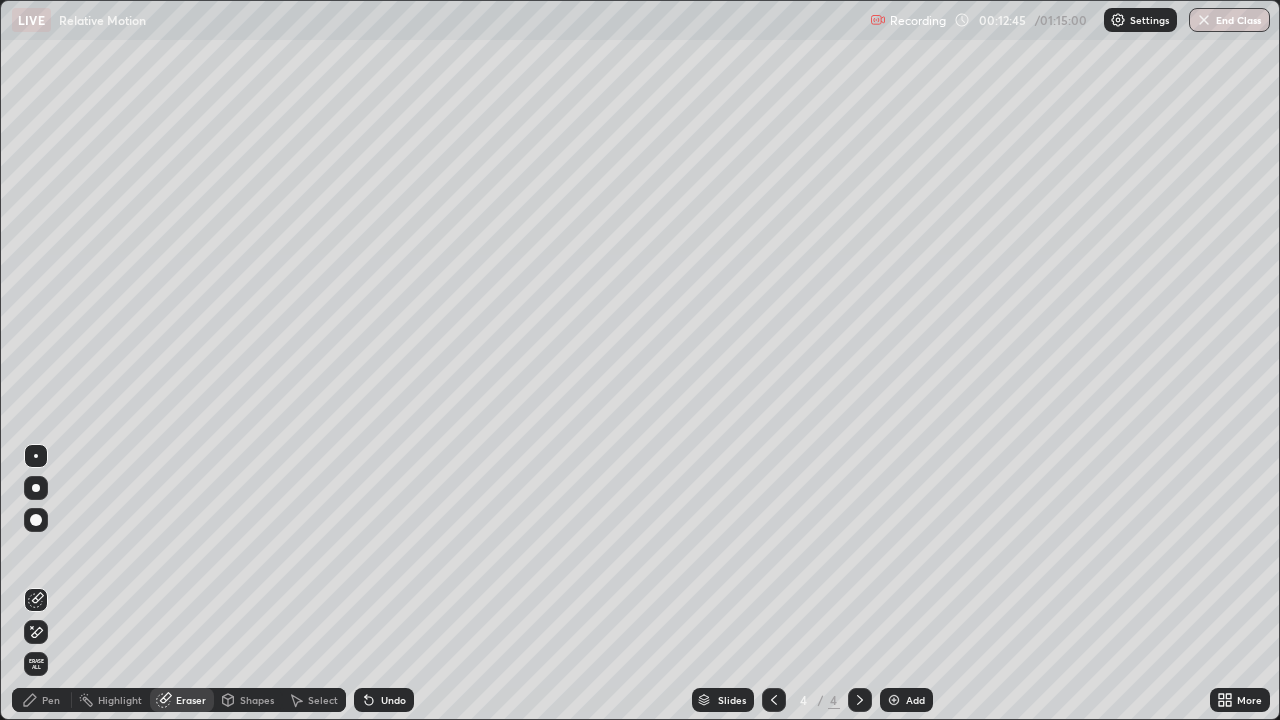 click on "Pen" at bounding box center (42, 700) 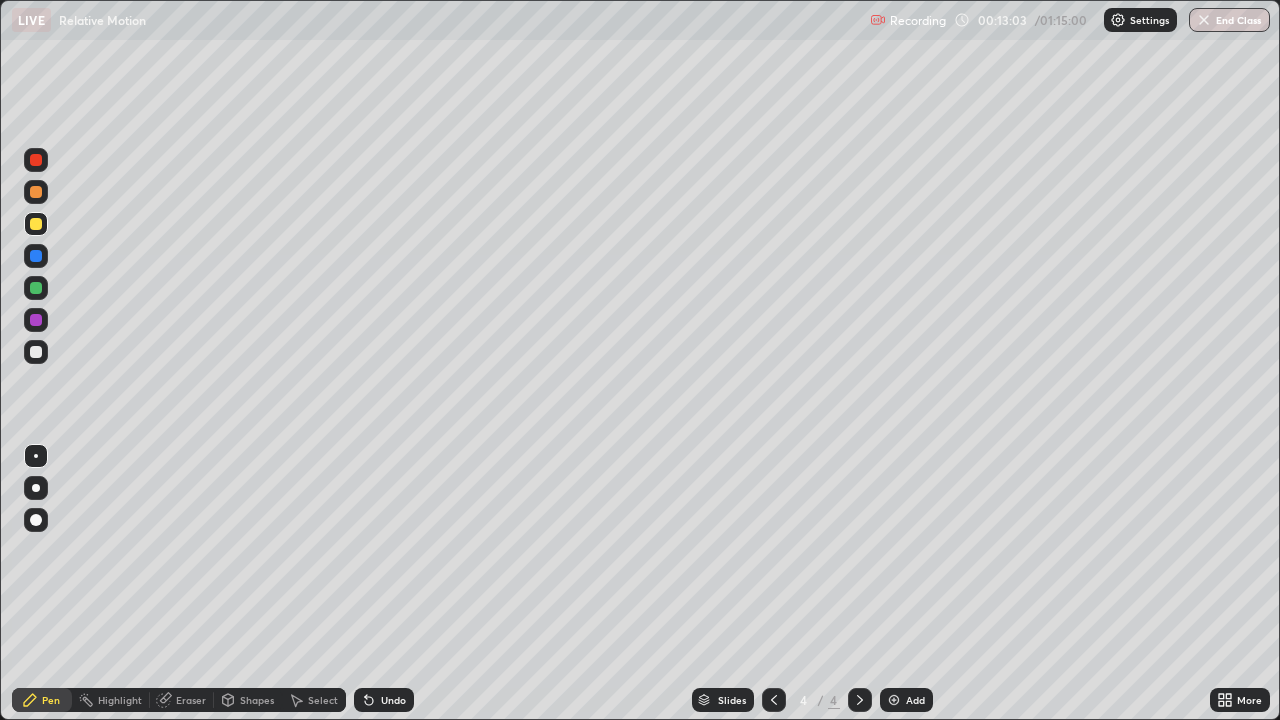 click on "Eraser" at bounding box center (191, 700) 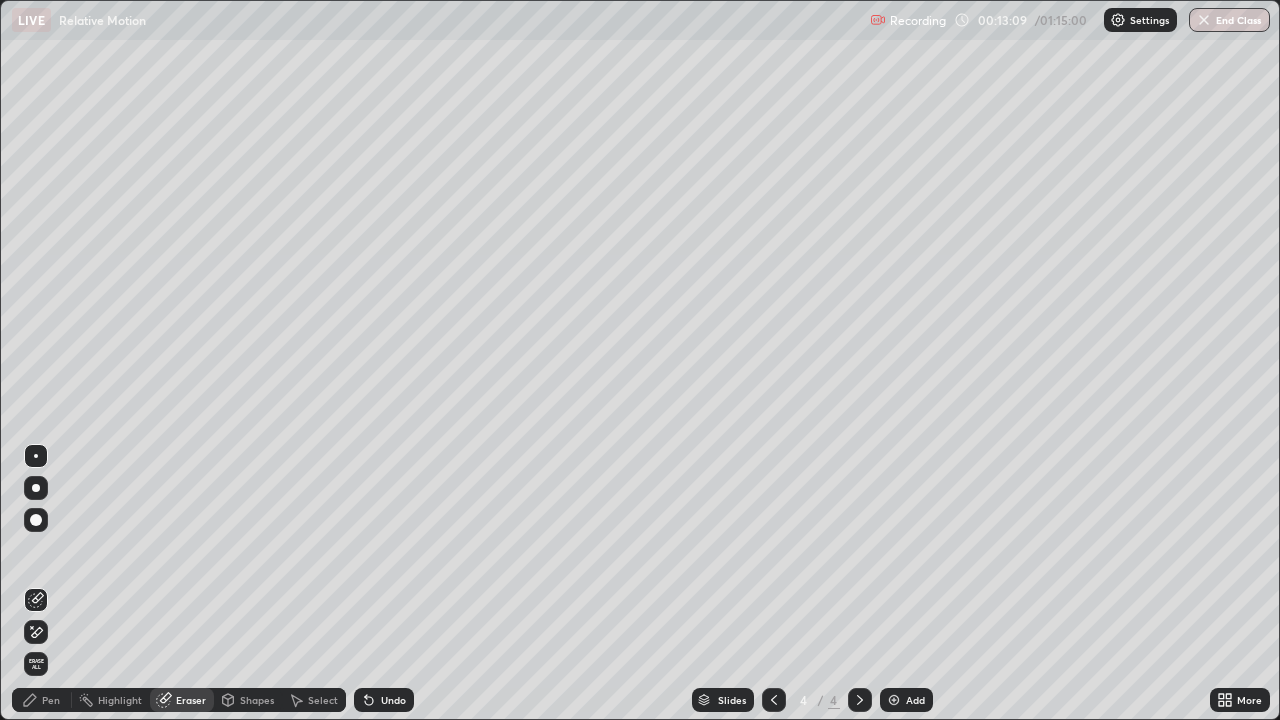 click 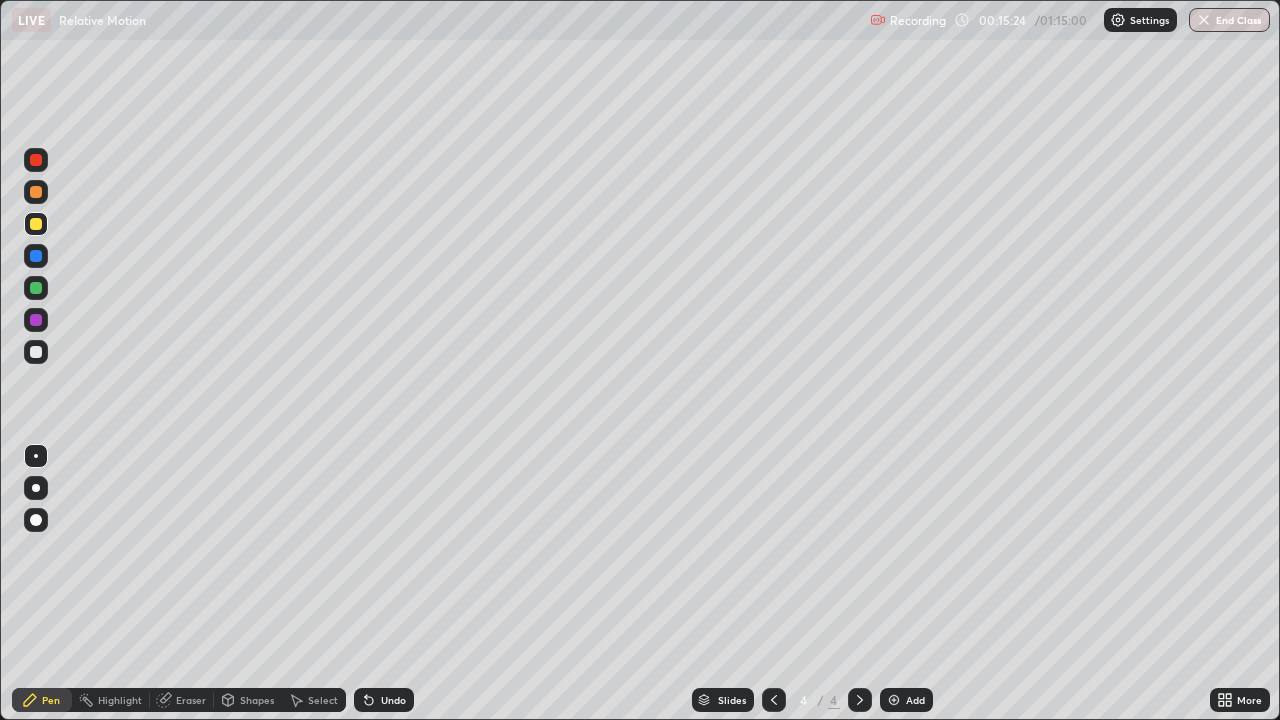 click at bounding box center (36, 352) 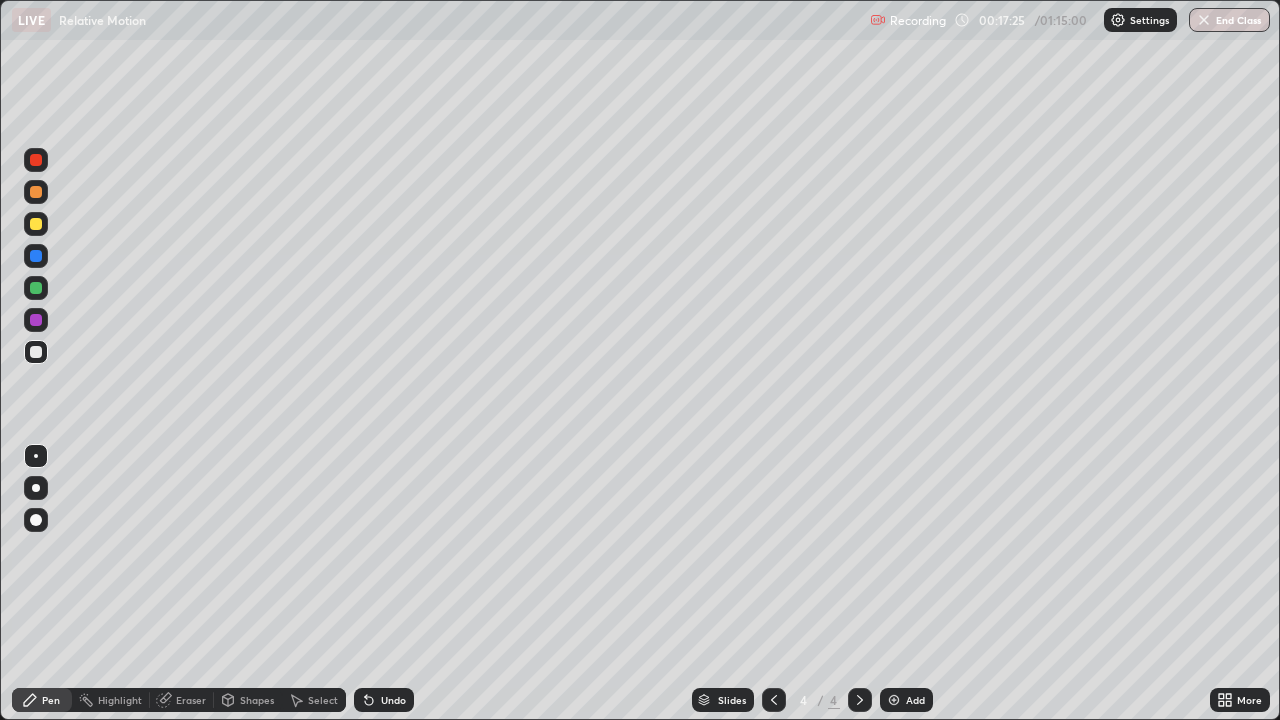 click at bounding box center (36, 224) 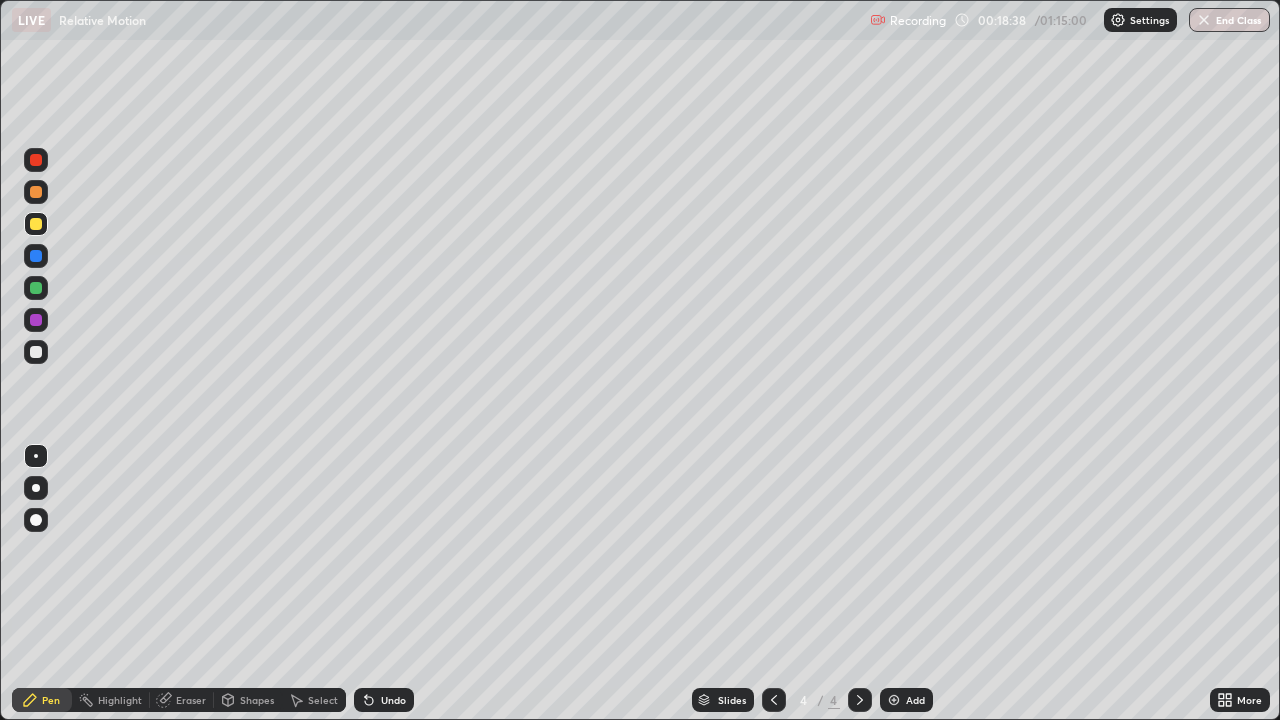 click at bounding box center (36, 352) 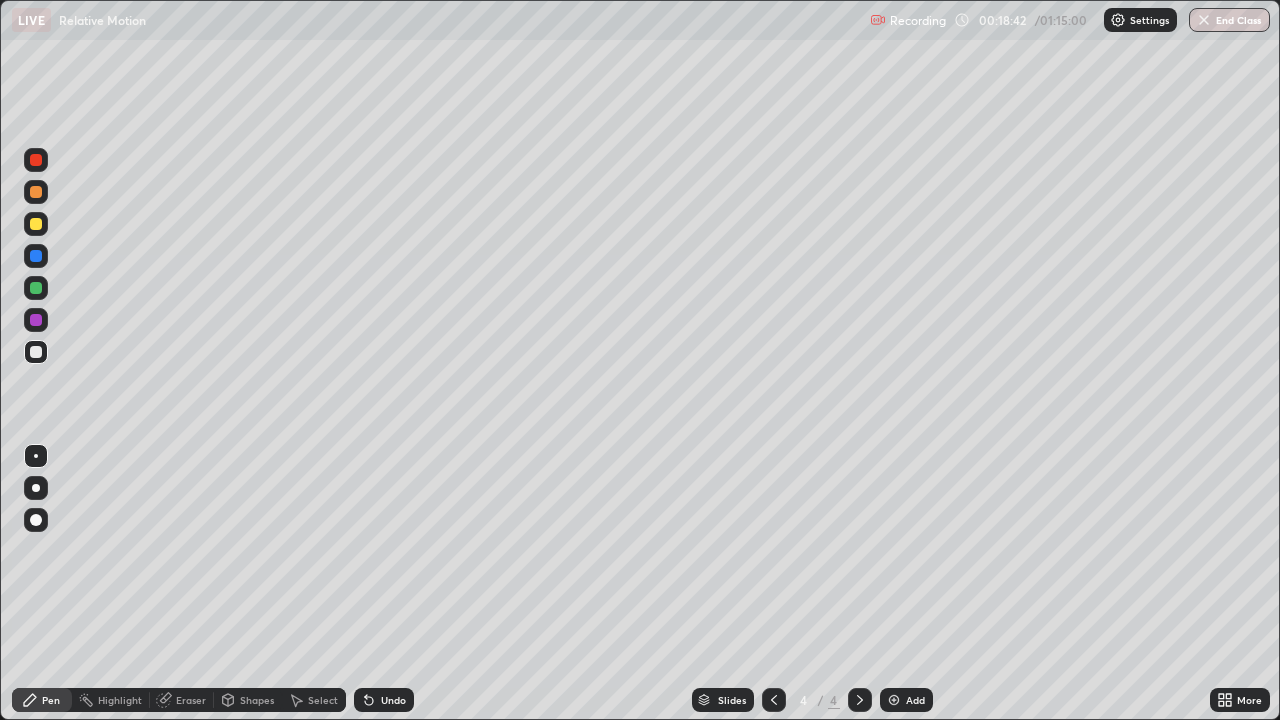 click on "Undo" at bounding box center (393, 700) 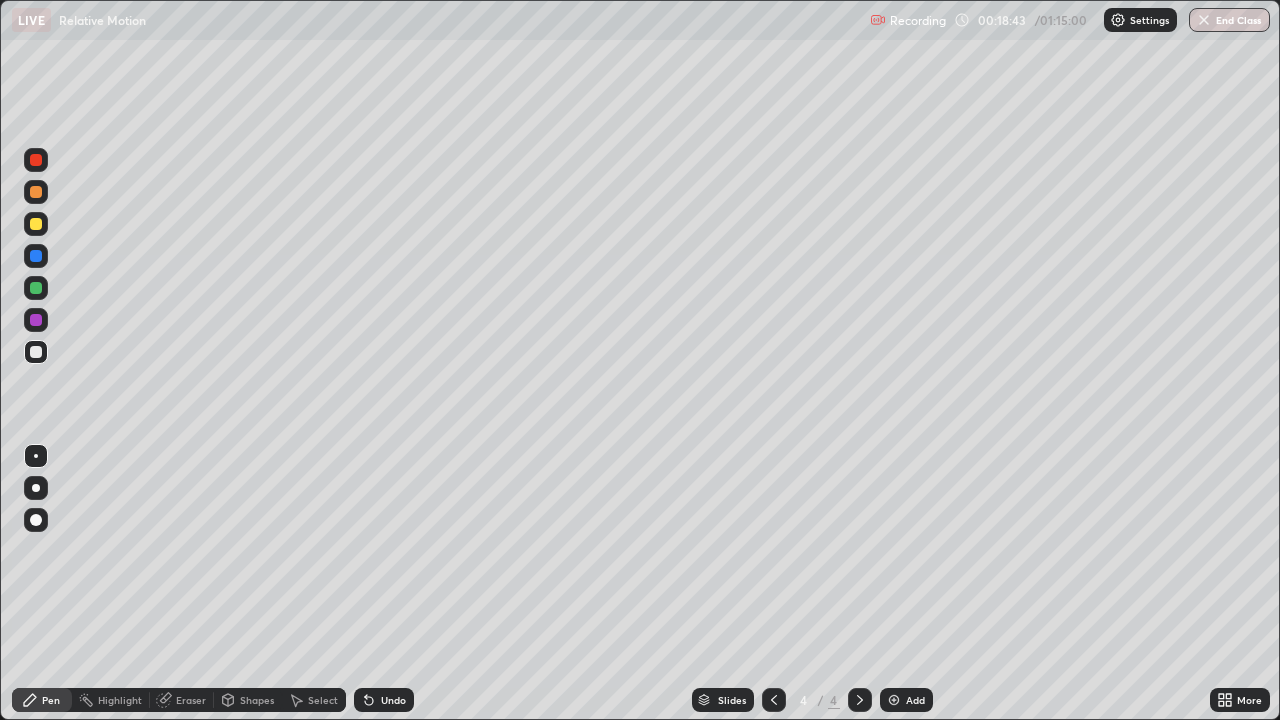 click on "Undo" at bounding box center [393, 700] 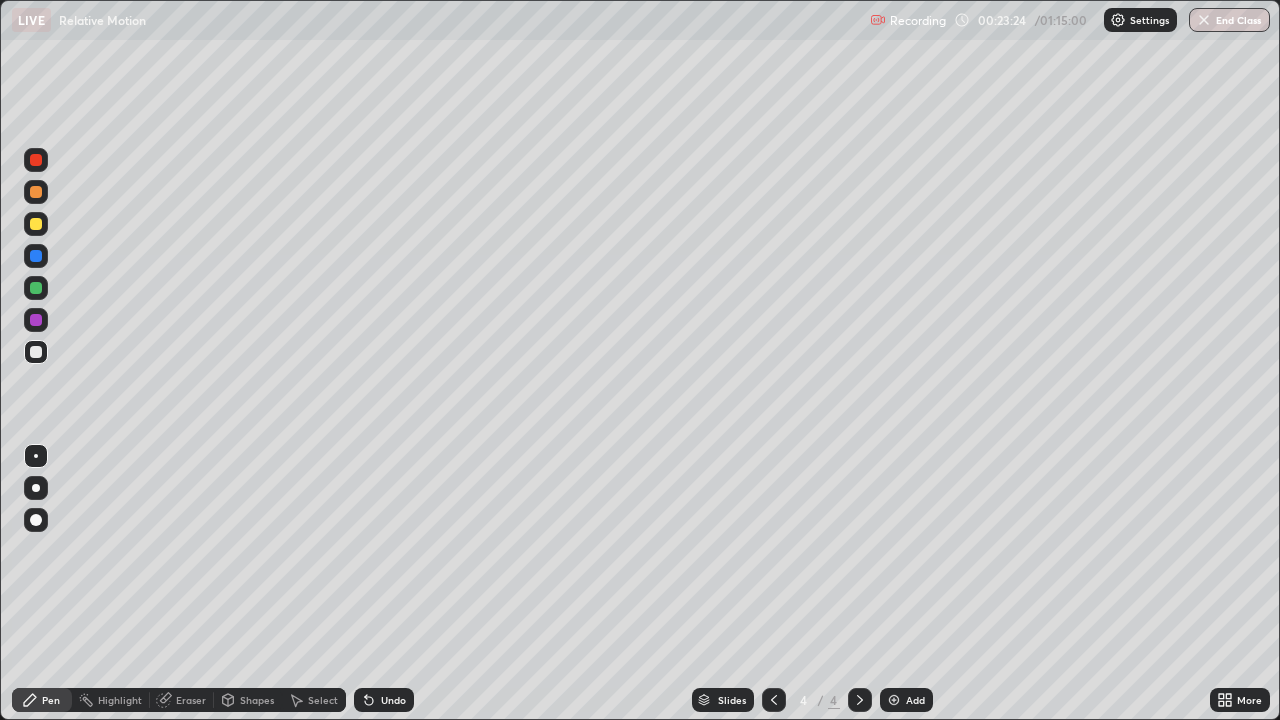 click at bounding box center [36, 224] 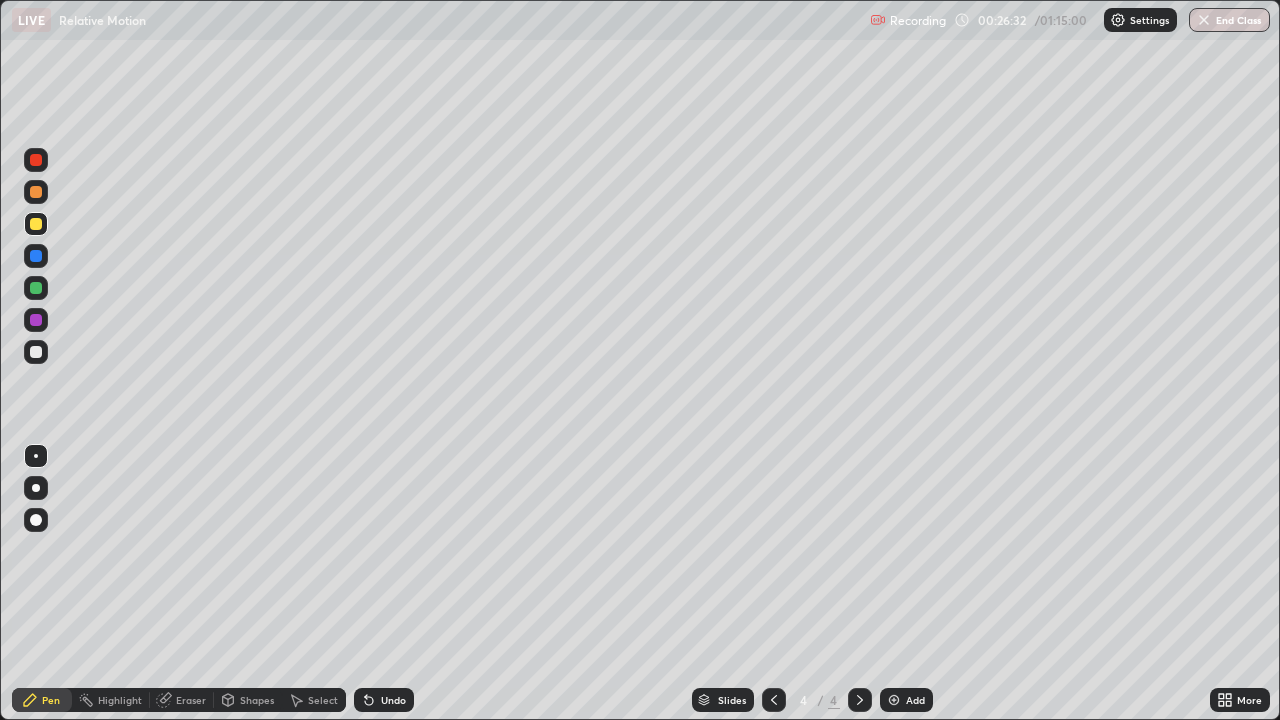 click 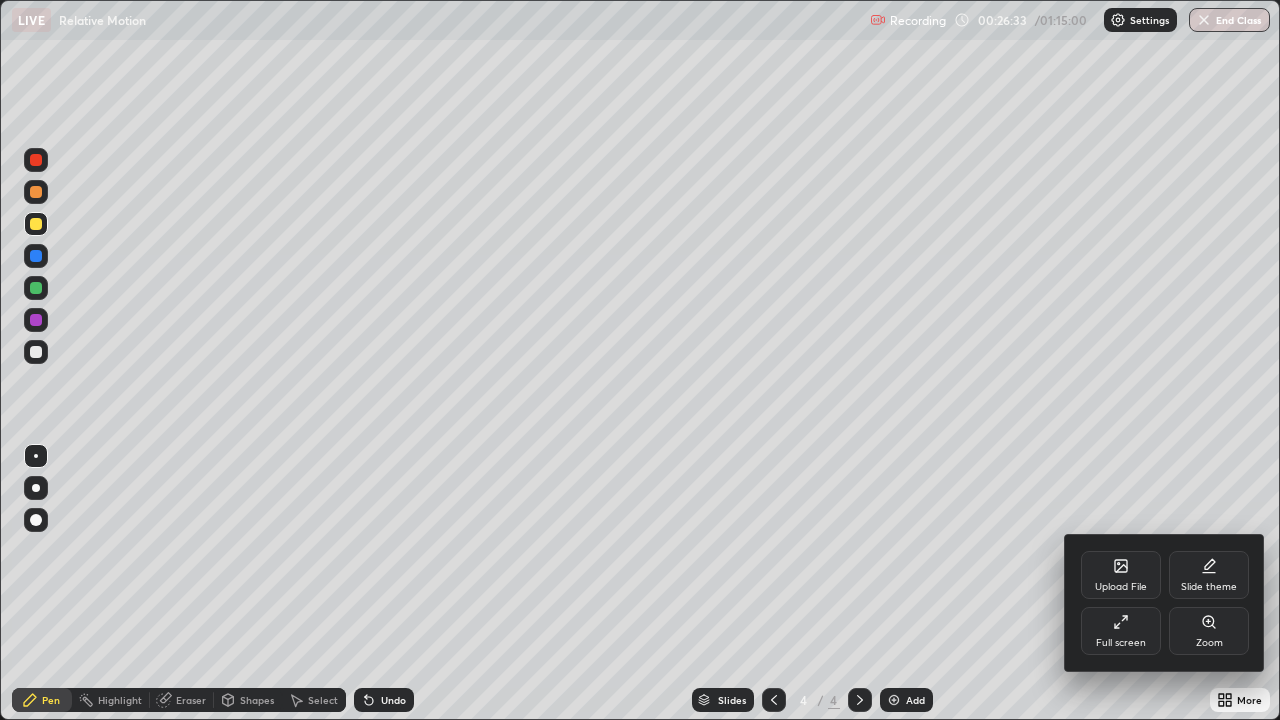 click on "Full screen" at bounding box center [1121, 631] 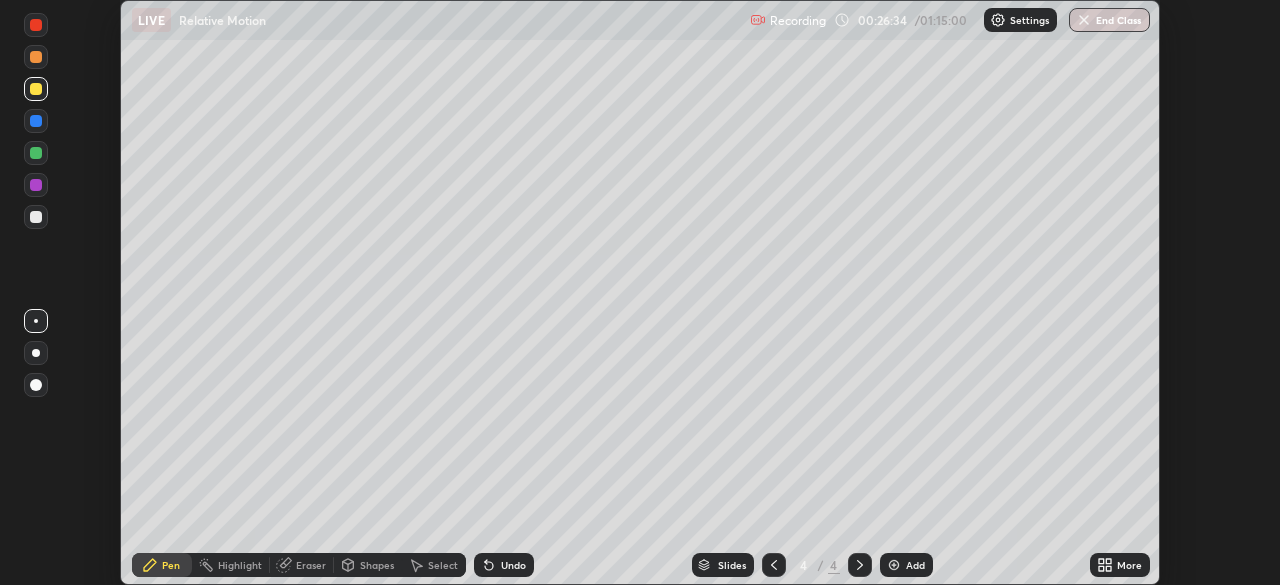 scroll, scrollTop: 585, scrollLeft: 1280, axis: both 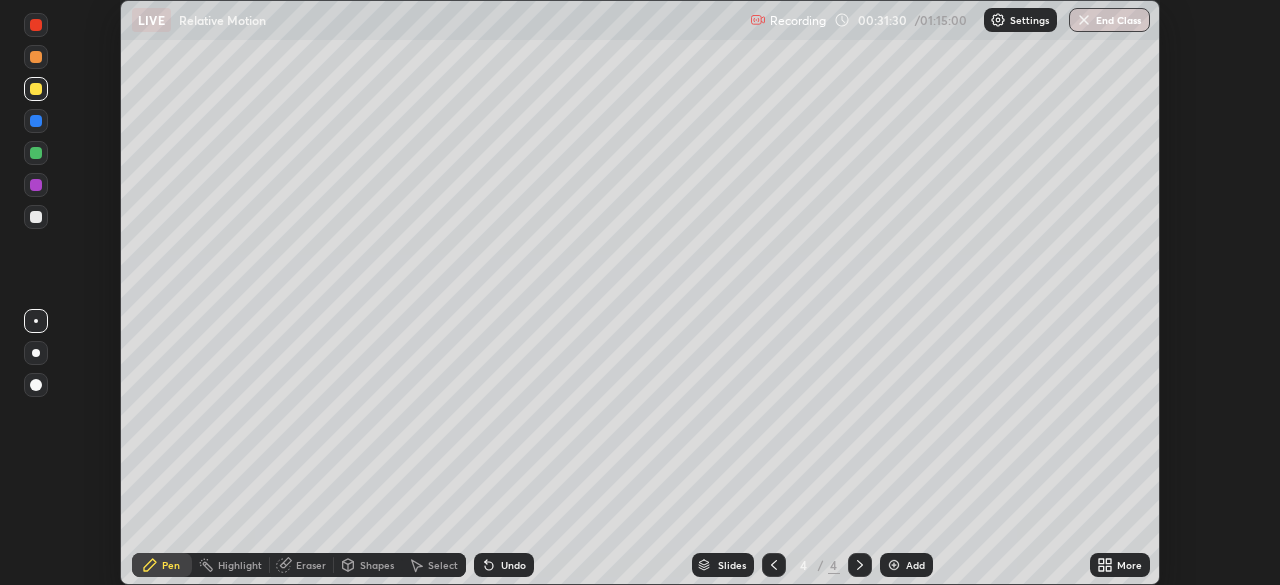 click on "More" at bounding box center [1129, 565] 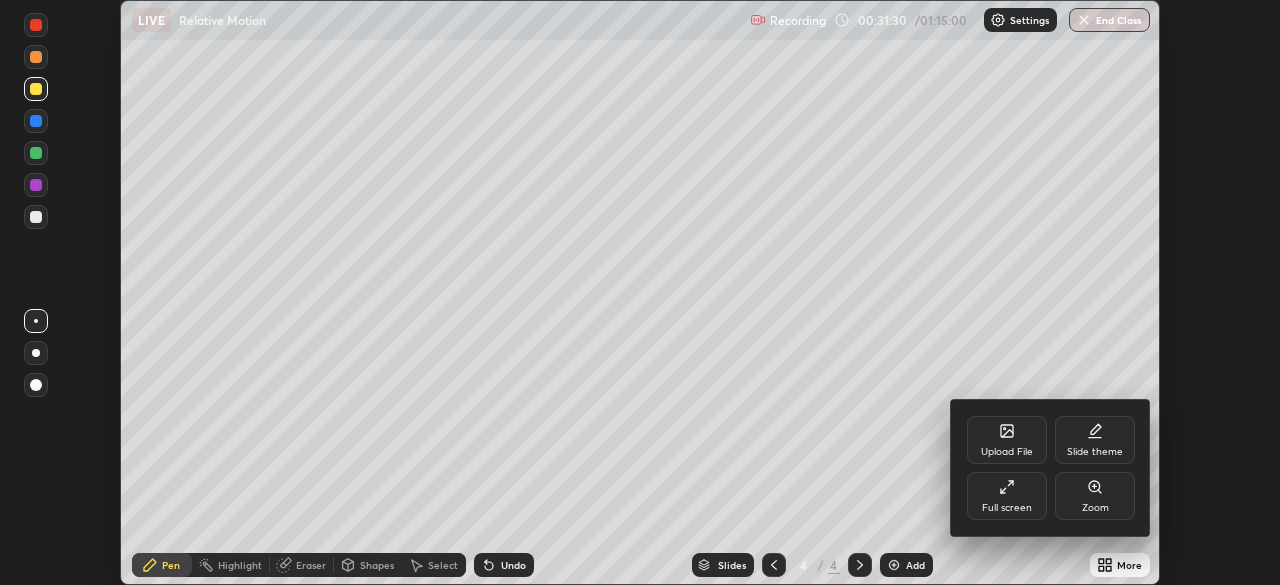 click on "Full screen" at bounding box center [1007, 508] 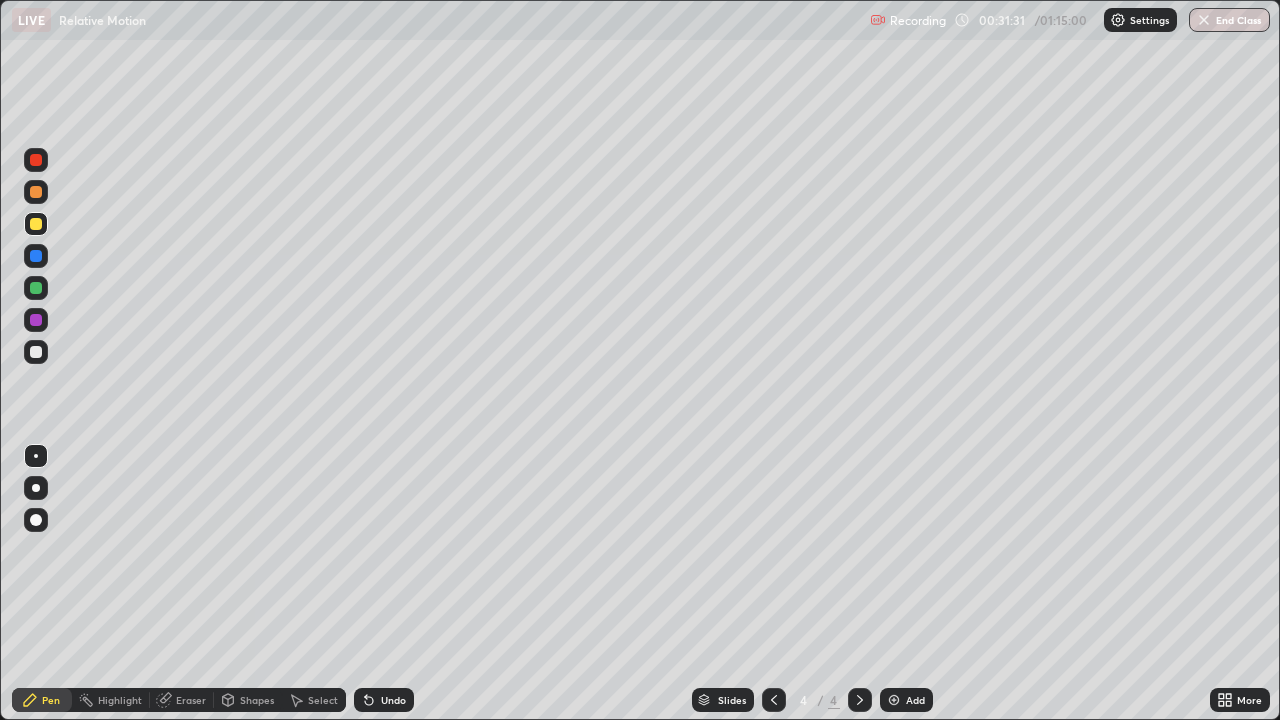 scroll, scrollTop: 99280, scrollLeft: 98720, axis: both 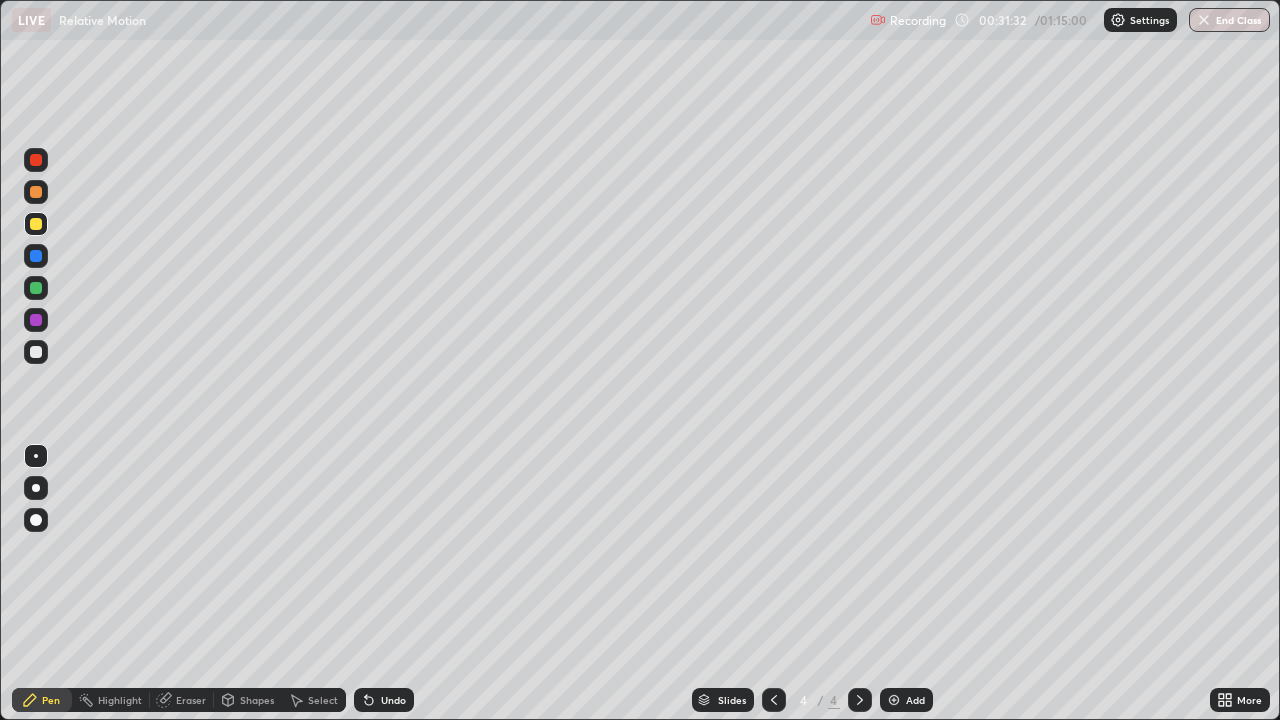 click on "Add" at bounding box center (915, 700) 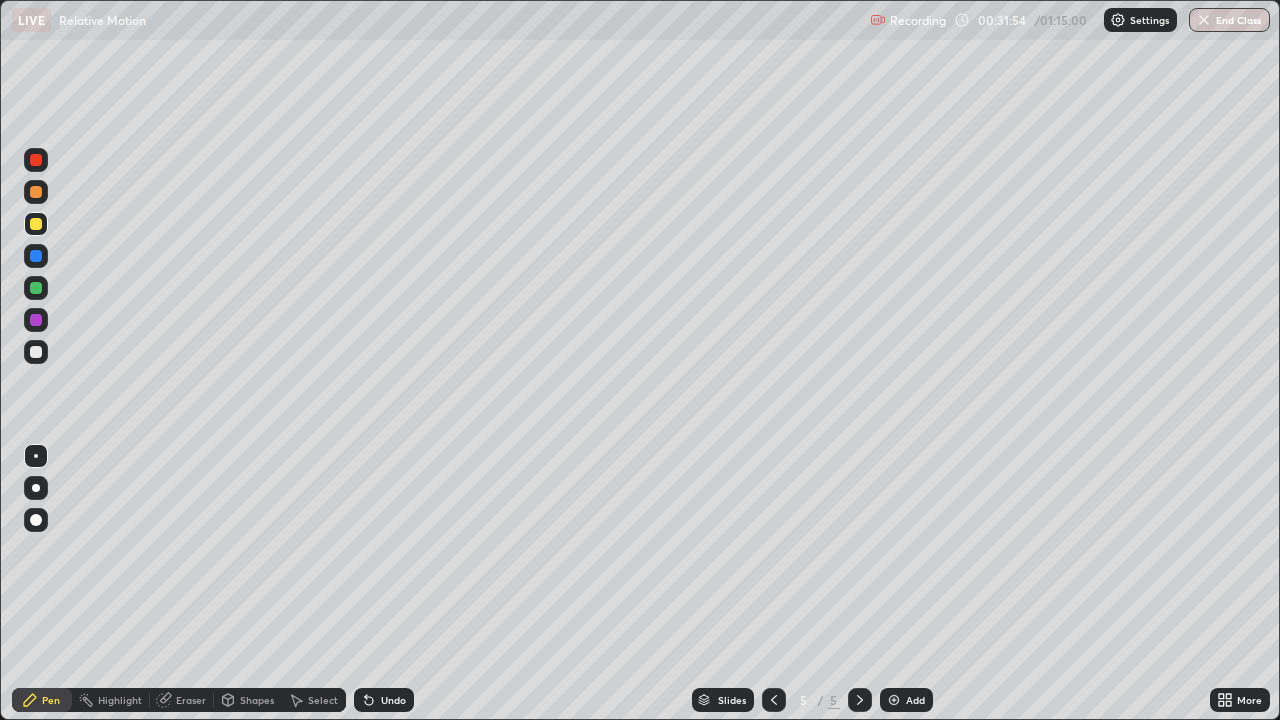 click on "Undo" at bounding box center (393, 700) 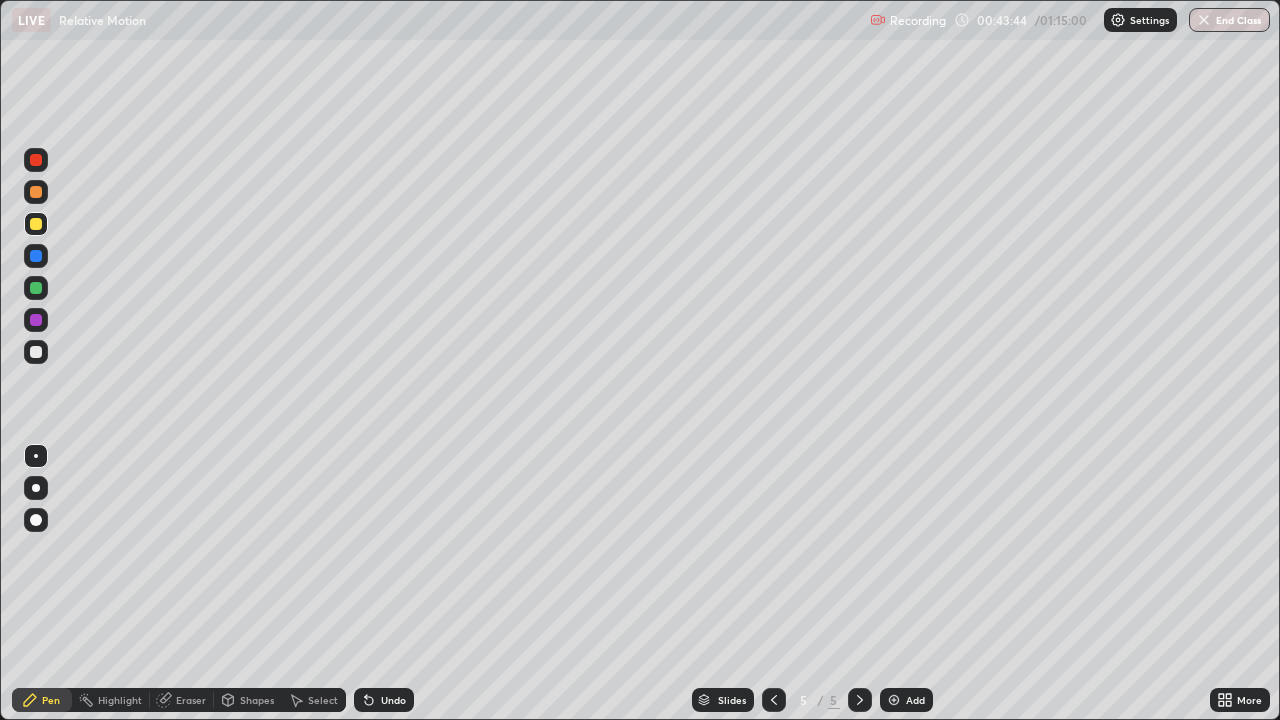 click at bounding box center (36, 352) 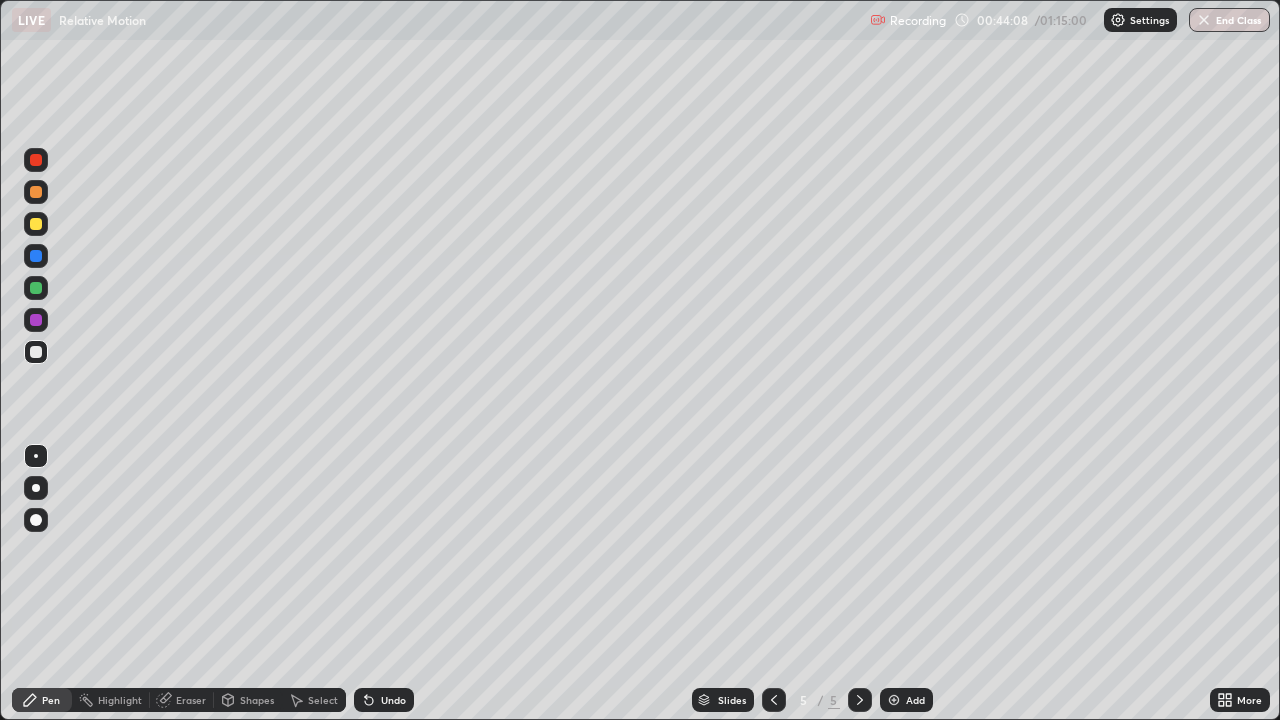 click at bounding box center [36, 224] 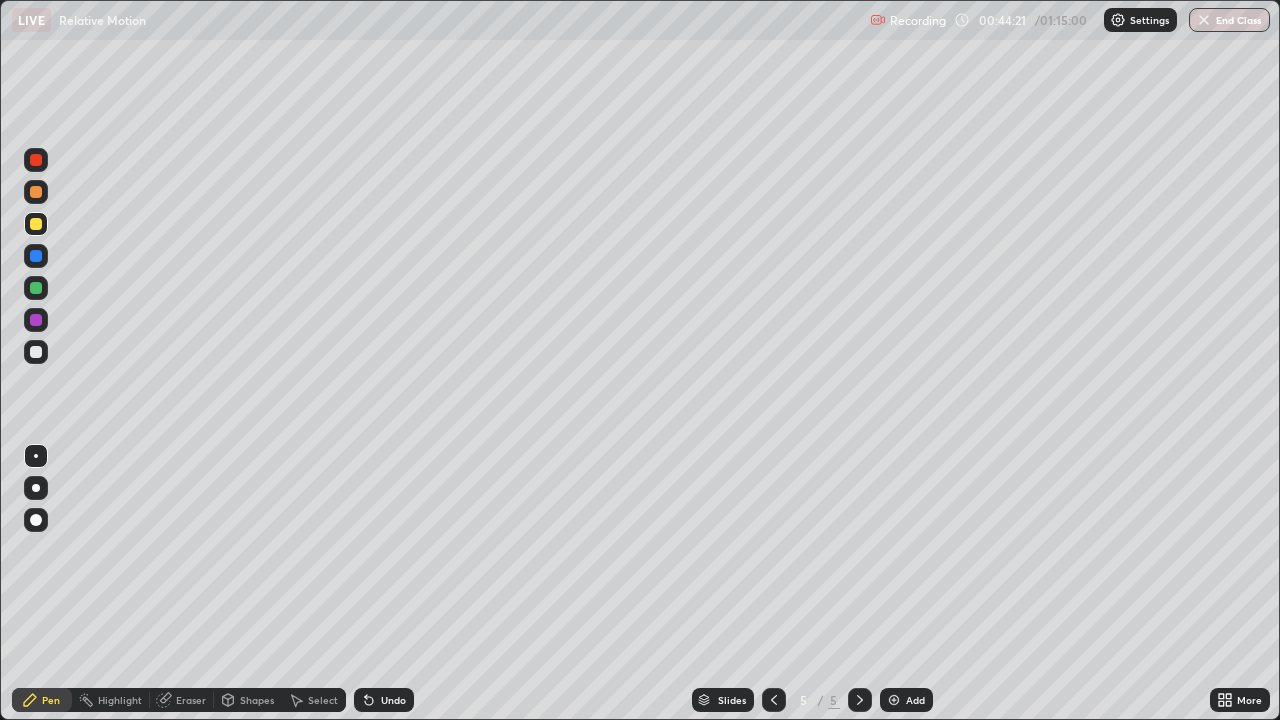 click at bounding box center [36, 352] 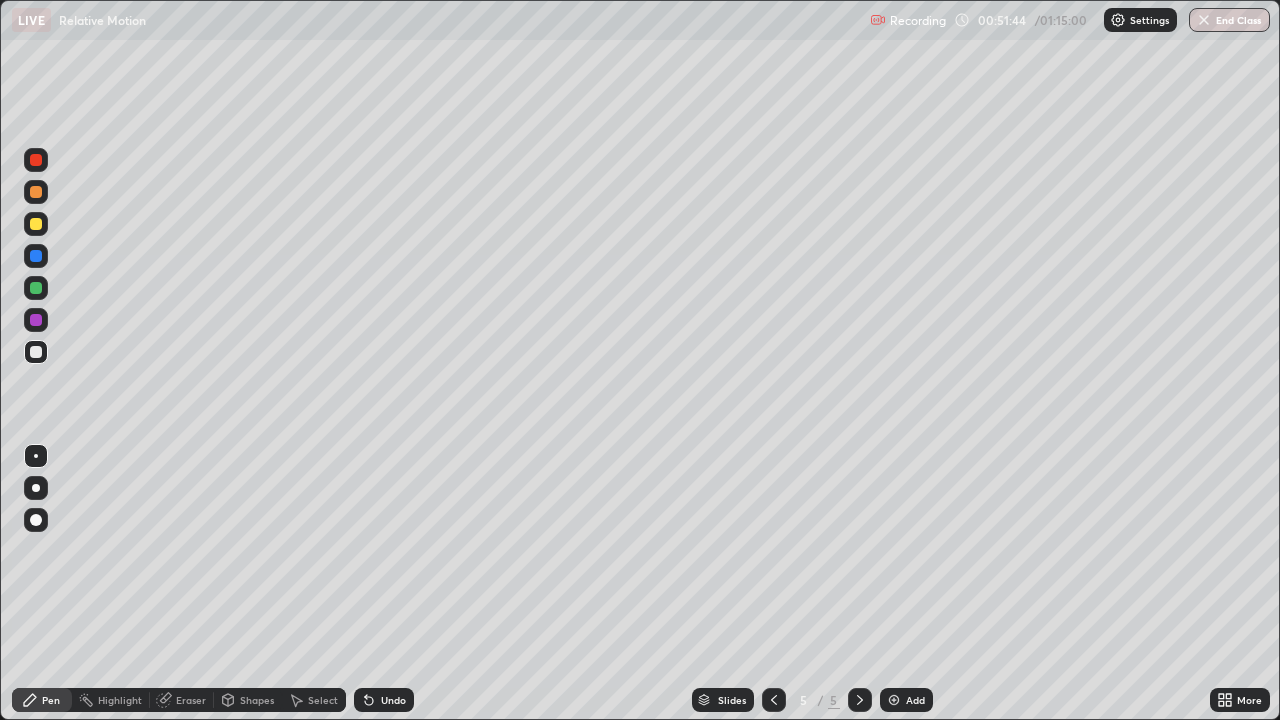 click on "Undo" at bounding box center [384, 700] 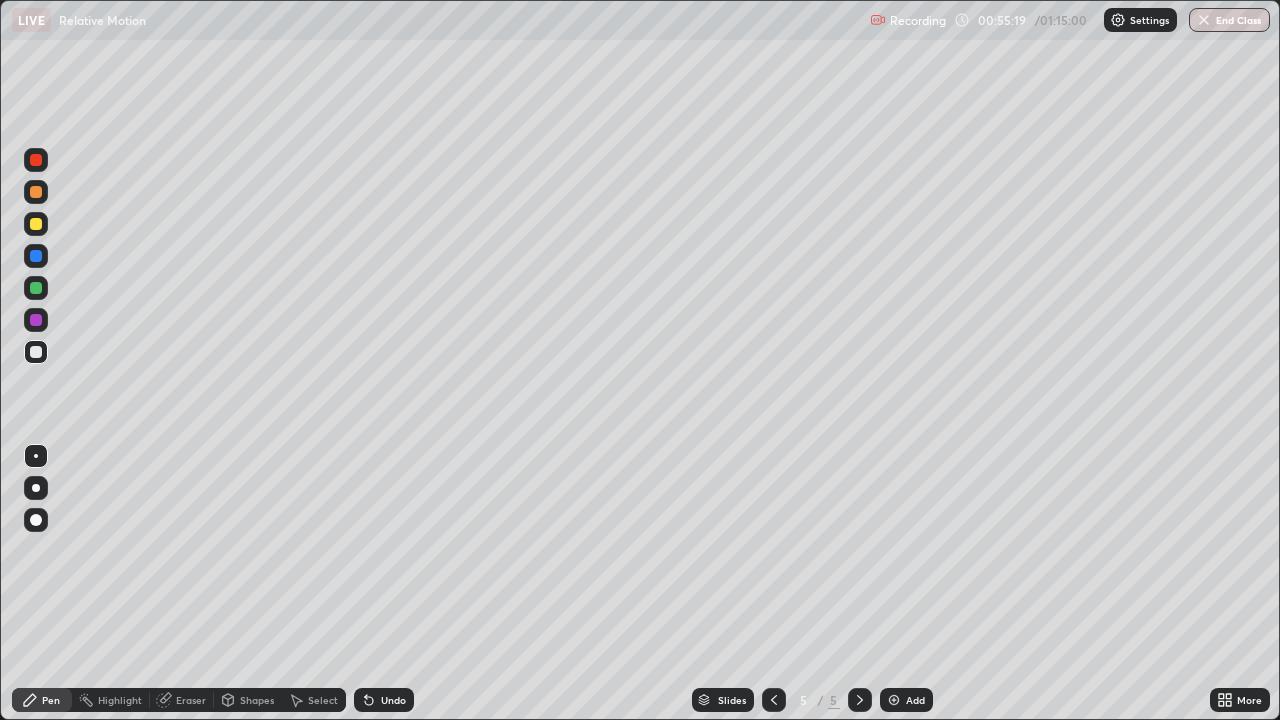 click on "Add" at bounding box center (915, 700) 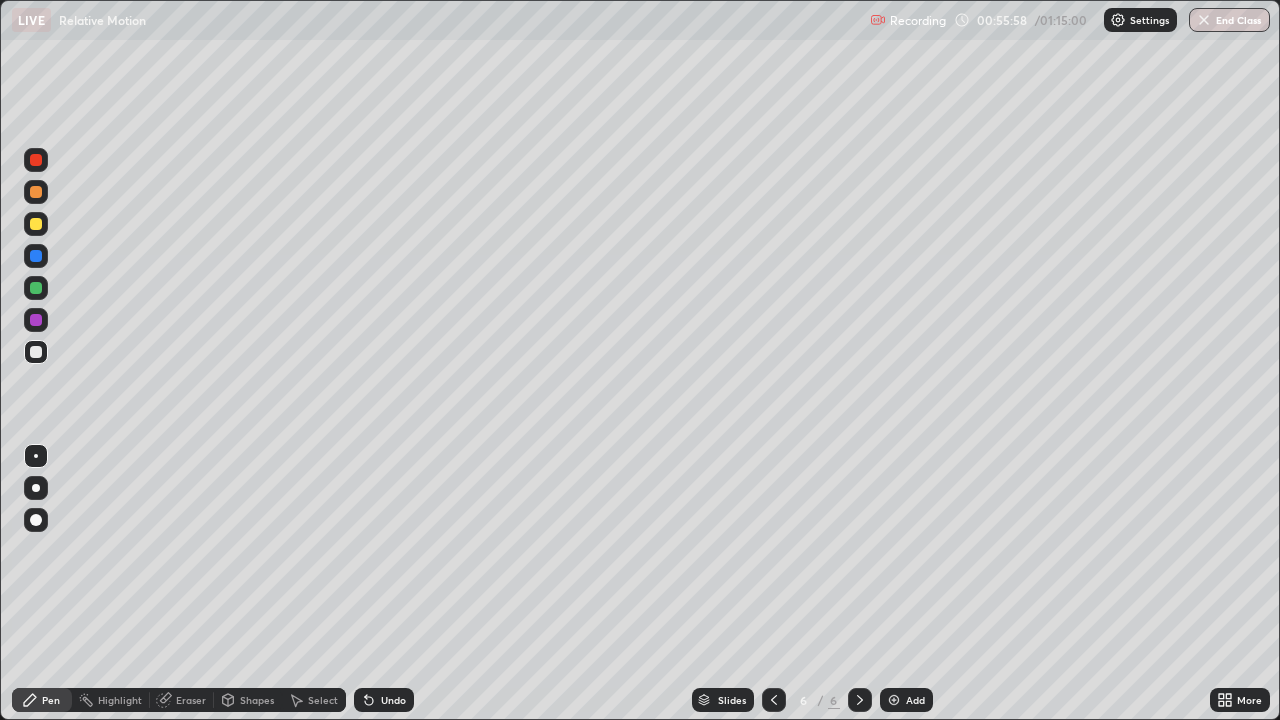click on "Undo" at bounding box center [393, 700] 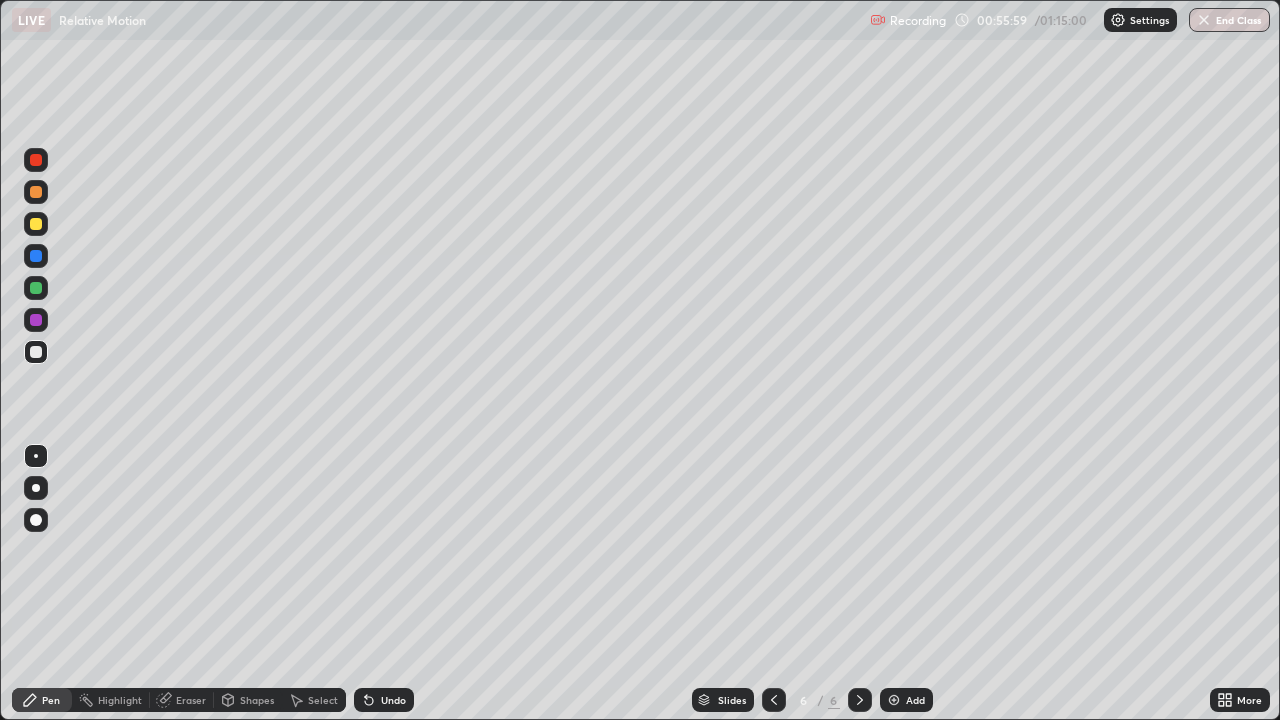 click on "Undo" at bounding box center (393, 700) 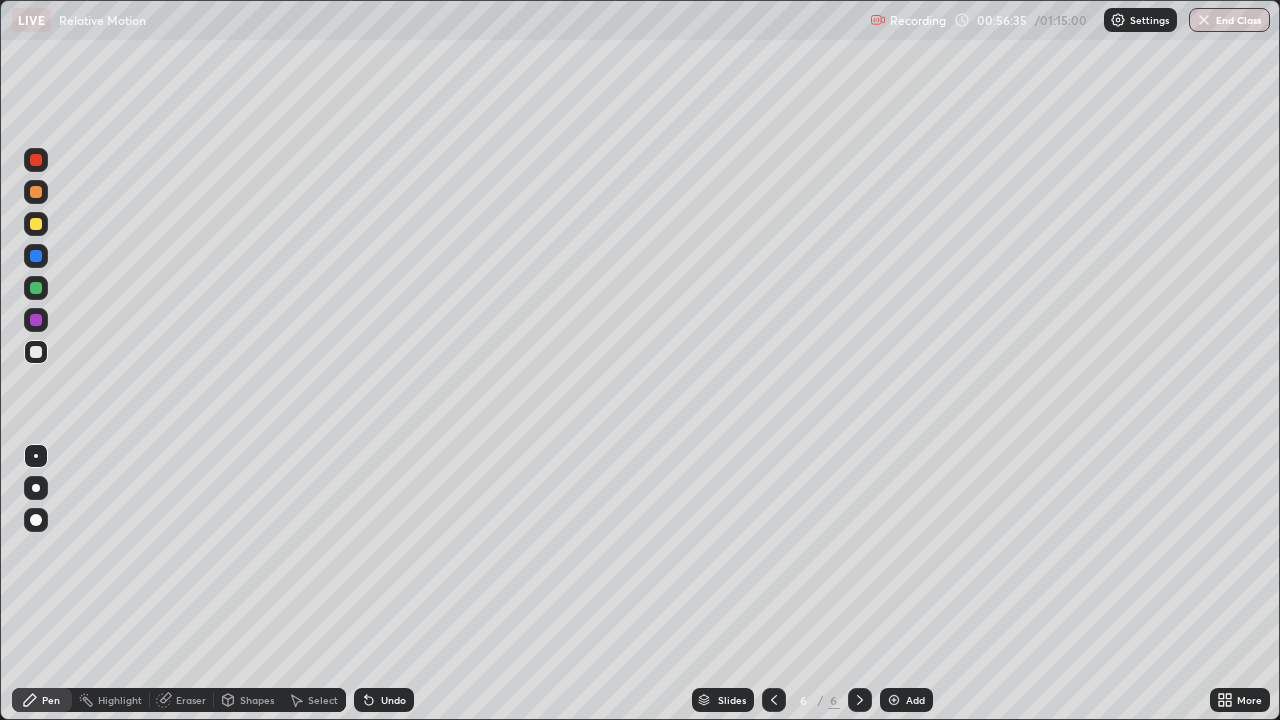 click at bounding box center (36, 224) 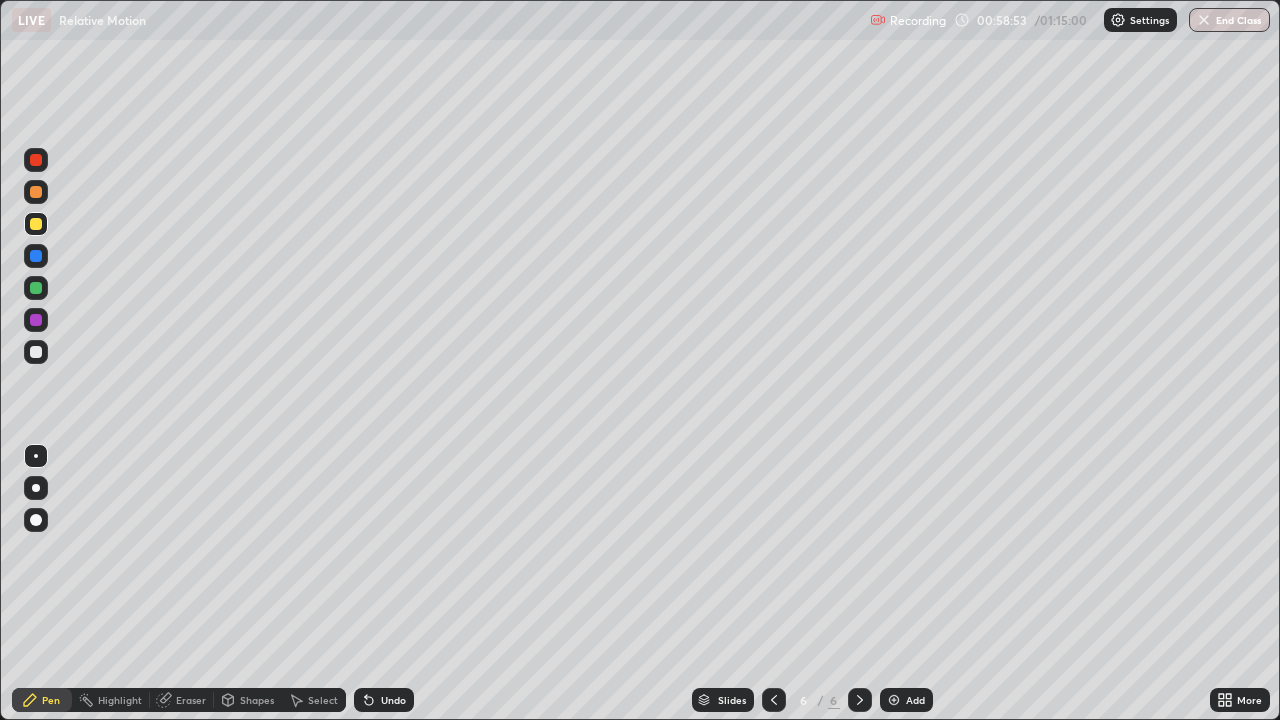 click 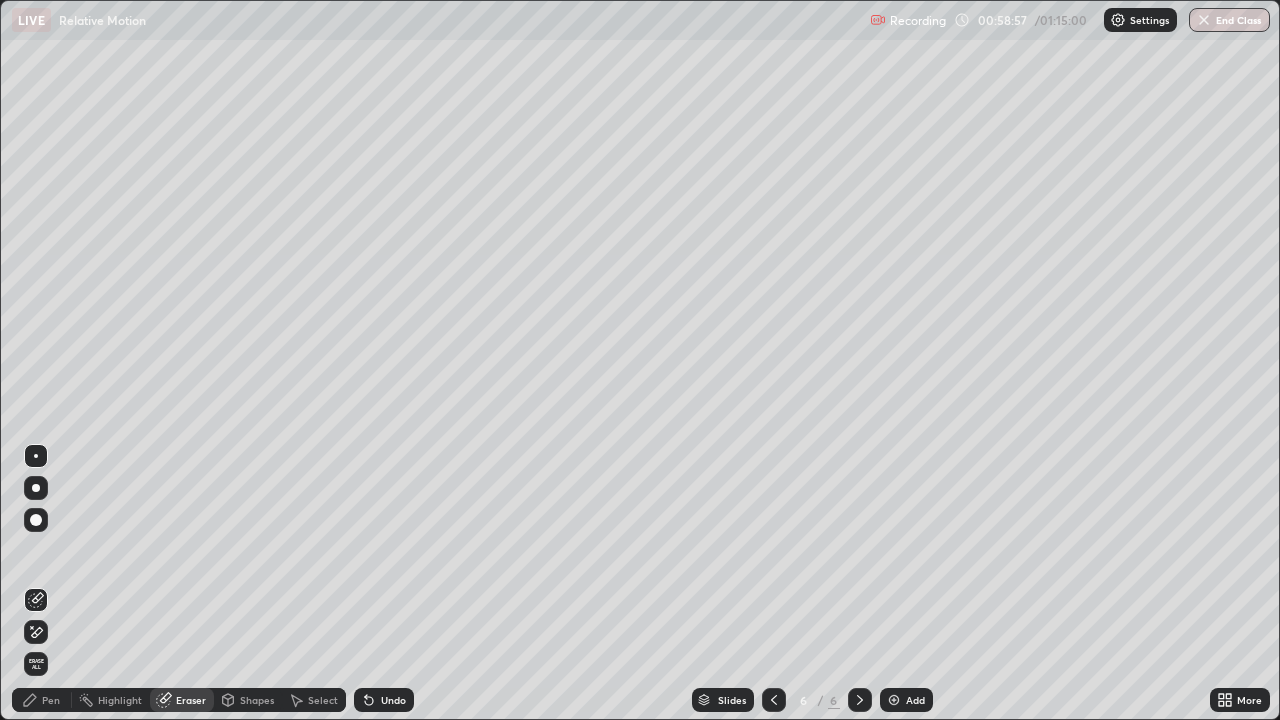 click on "Pen" at bounding box center [42, 700] 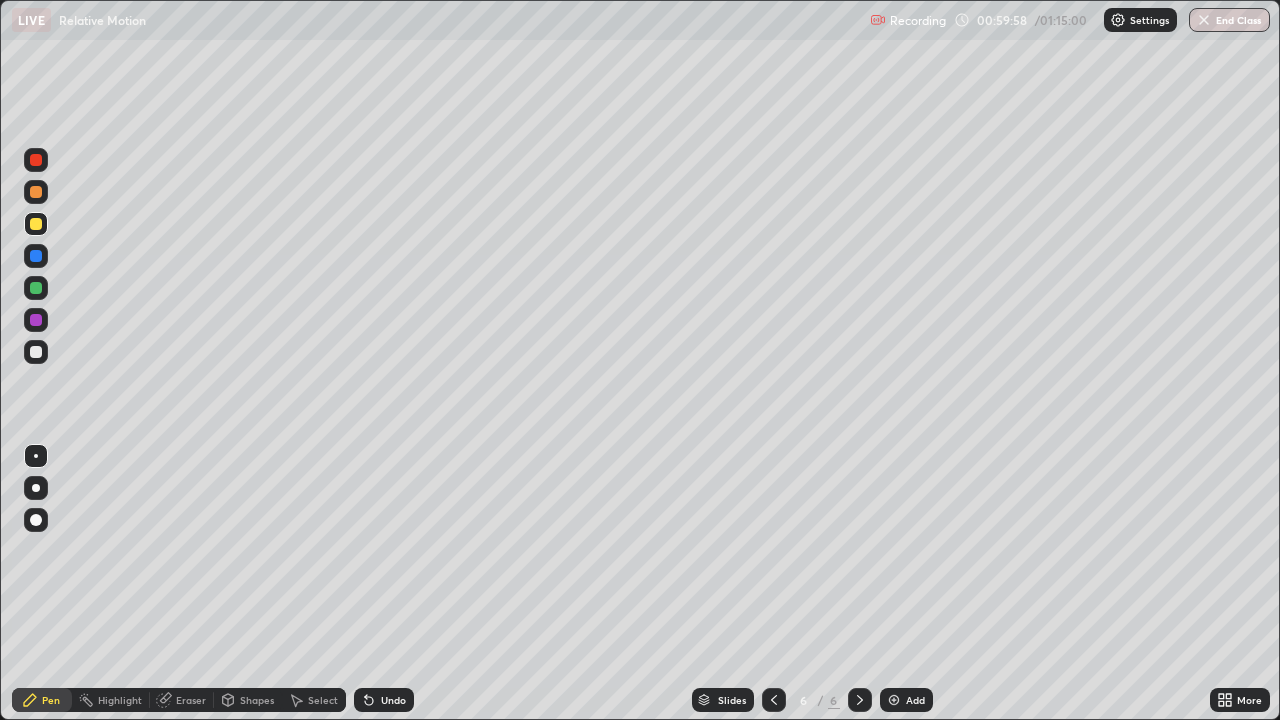 click on "Undo" at bounding box center [393, 700] 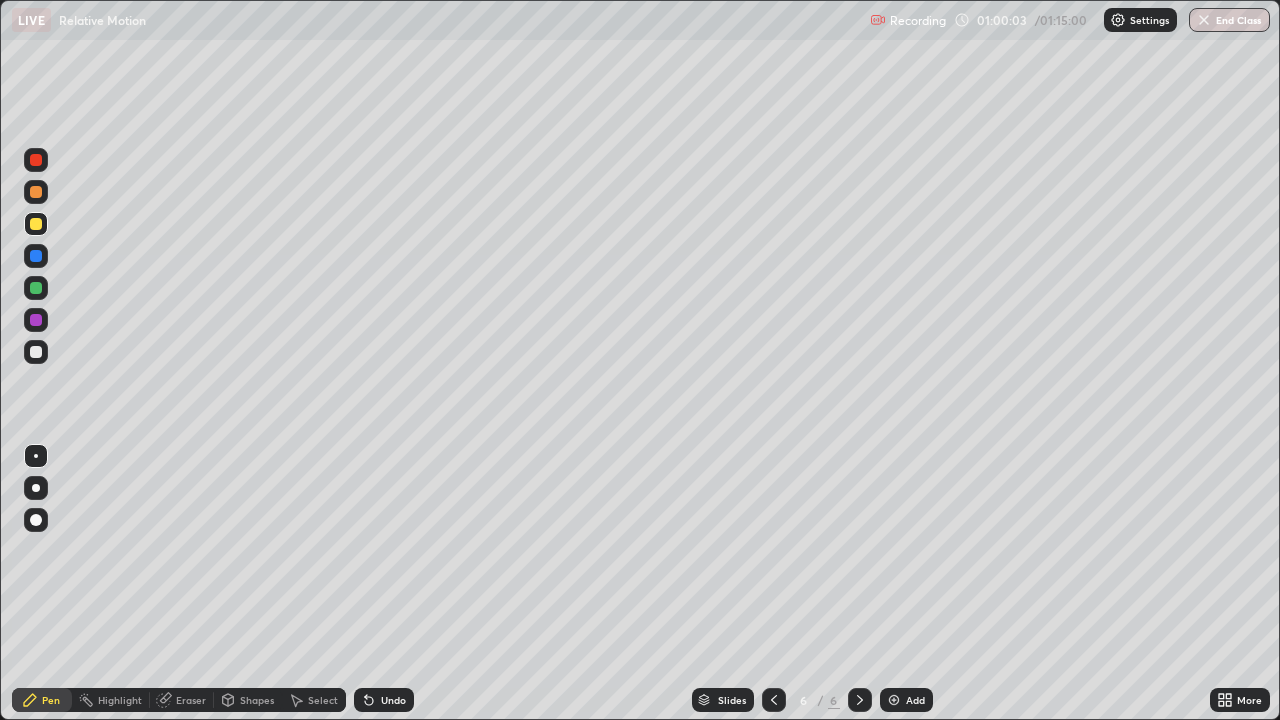 click on "Undo" at bounding box center (393, 700) 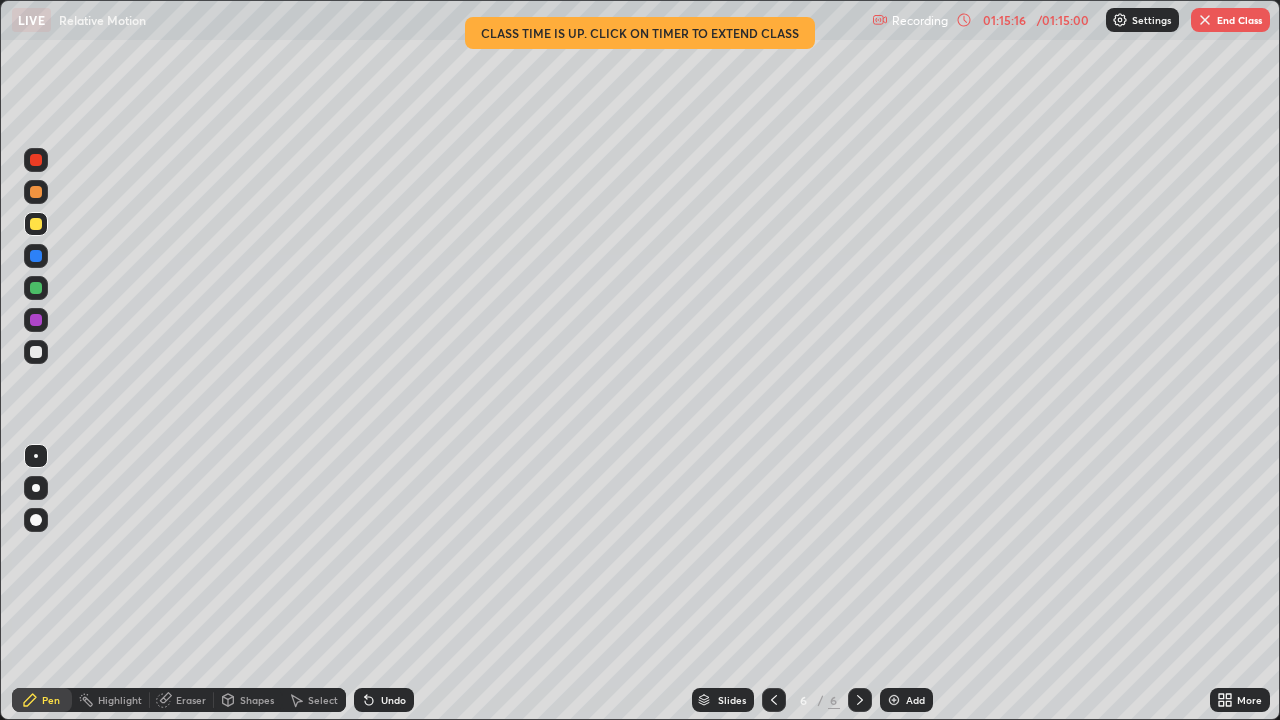 click on "Undo" at bounding box center (384, 700) 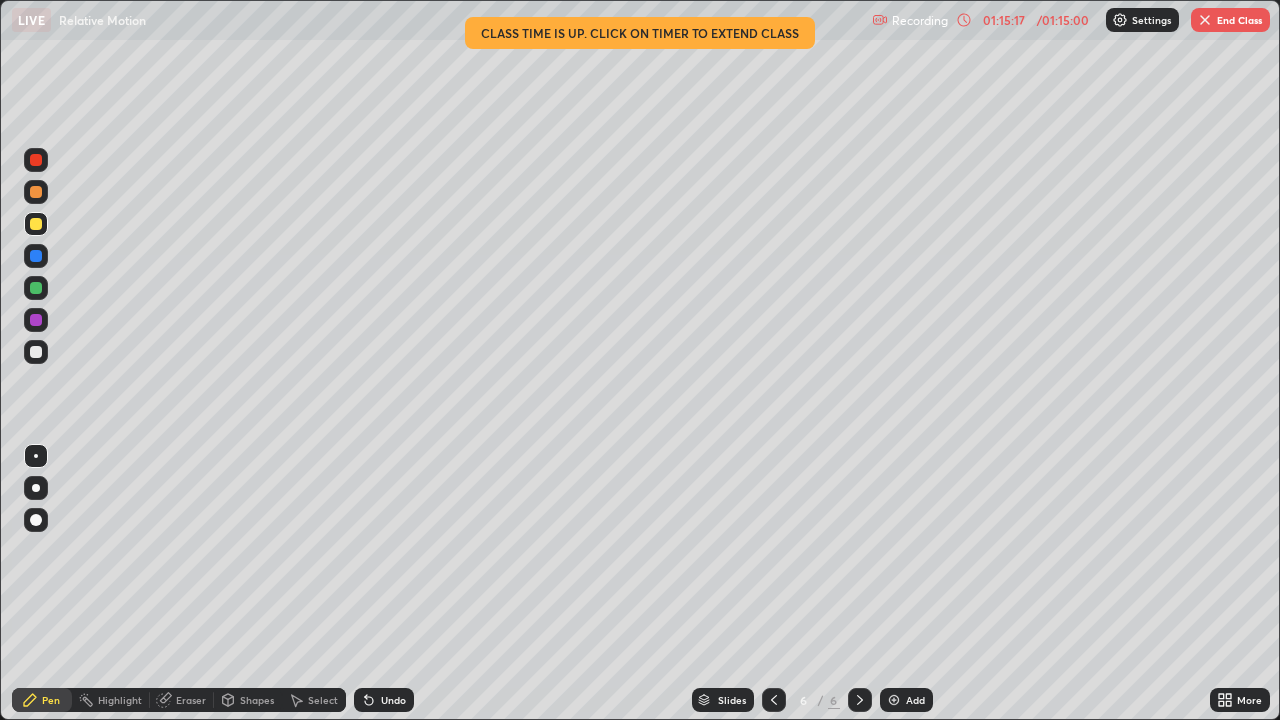 click on "Undo" at bounding box center [384, 700] 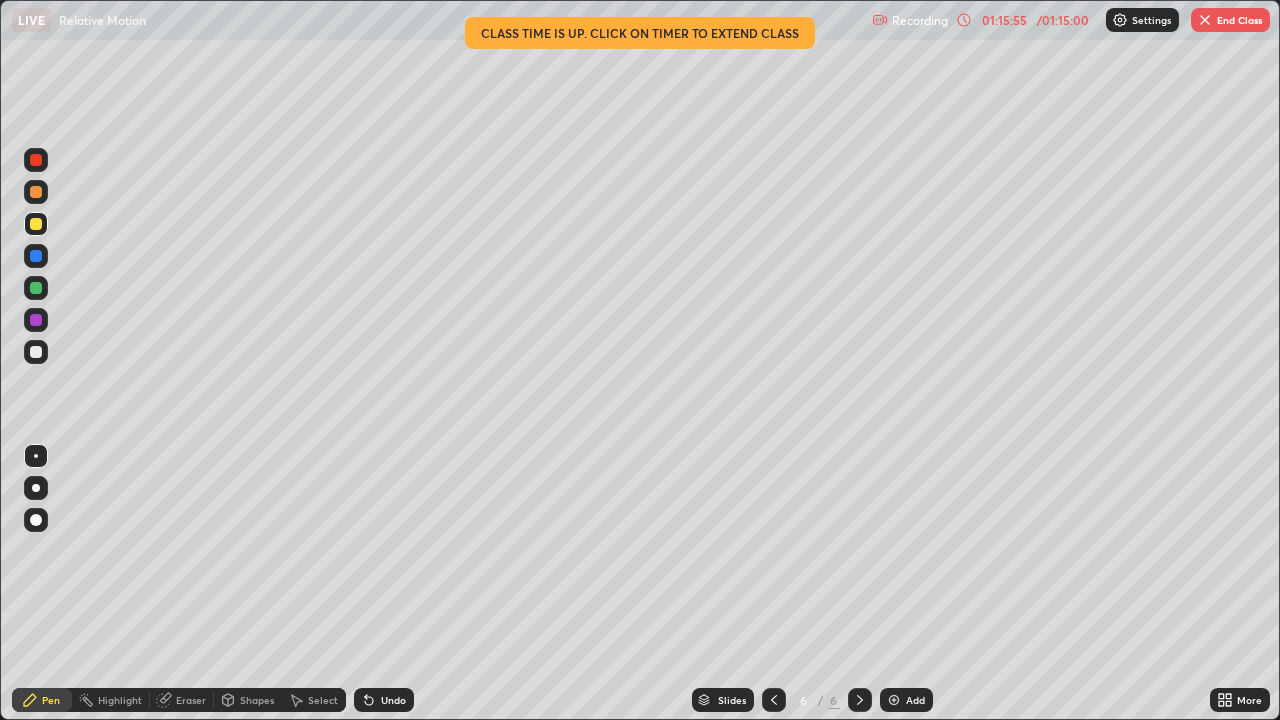 click at bounding box center [1205, 20] 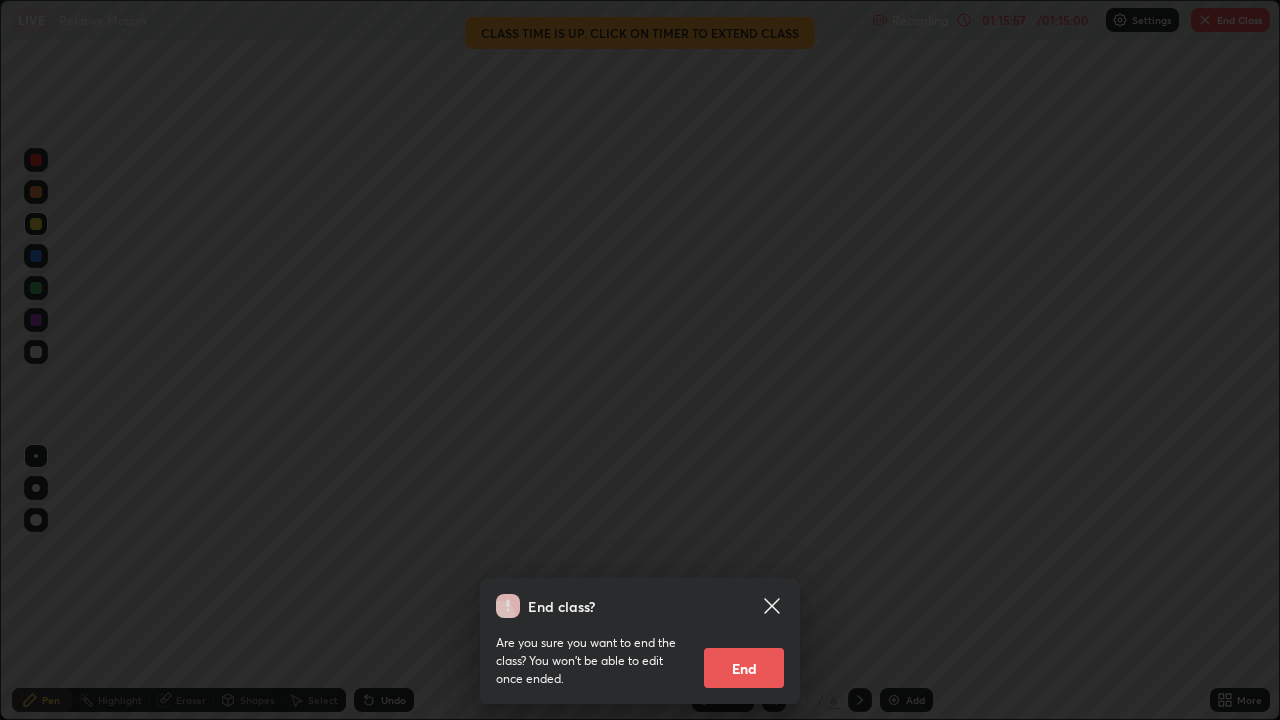 click on "End" at bounding box center [744, 668] 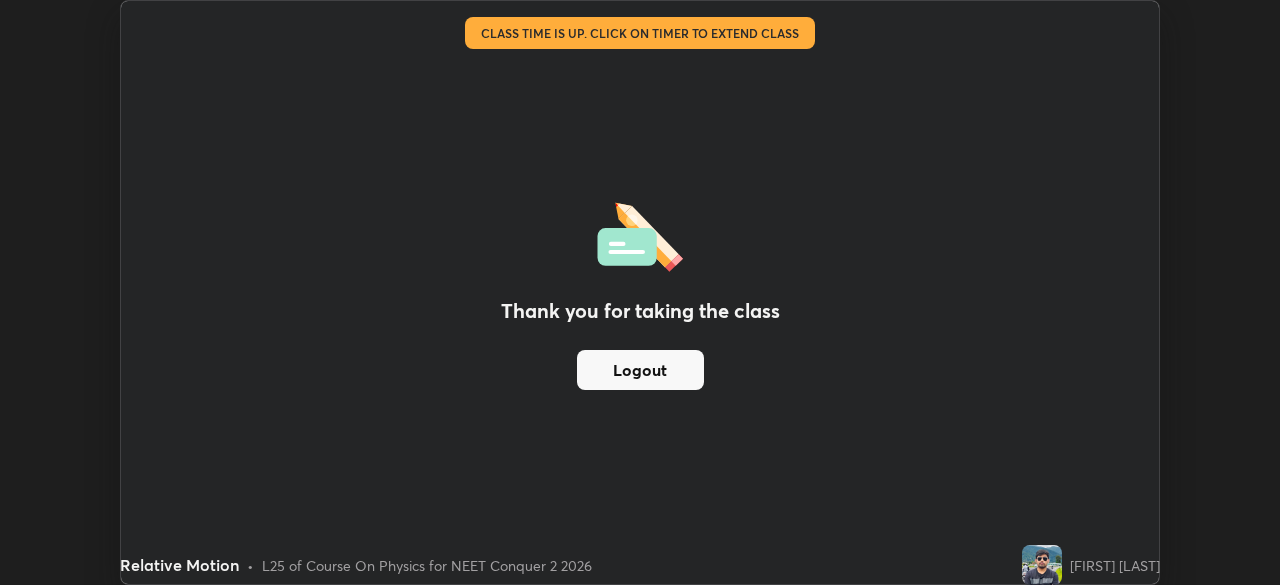 scroll, scrollTop: 585, scrollLeft: 1280, axis: both 